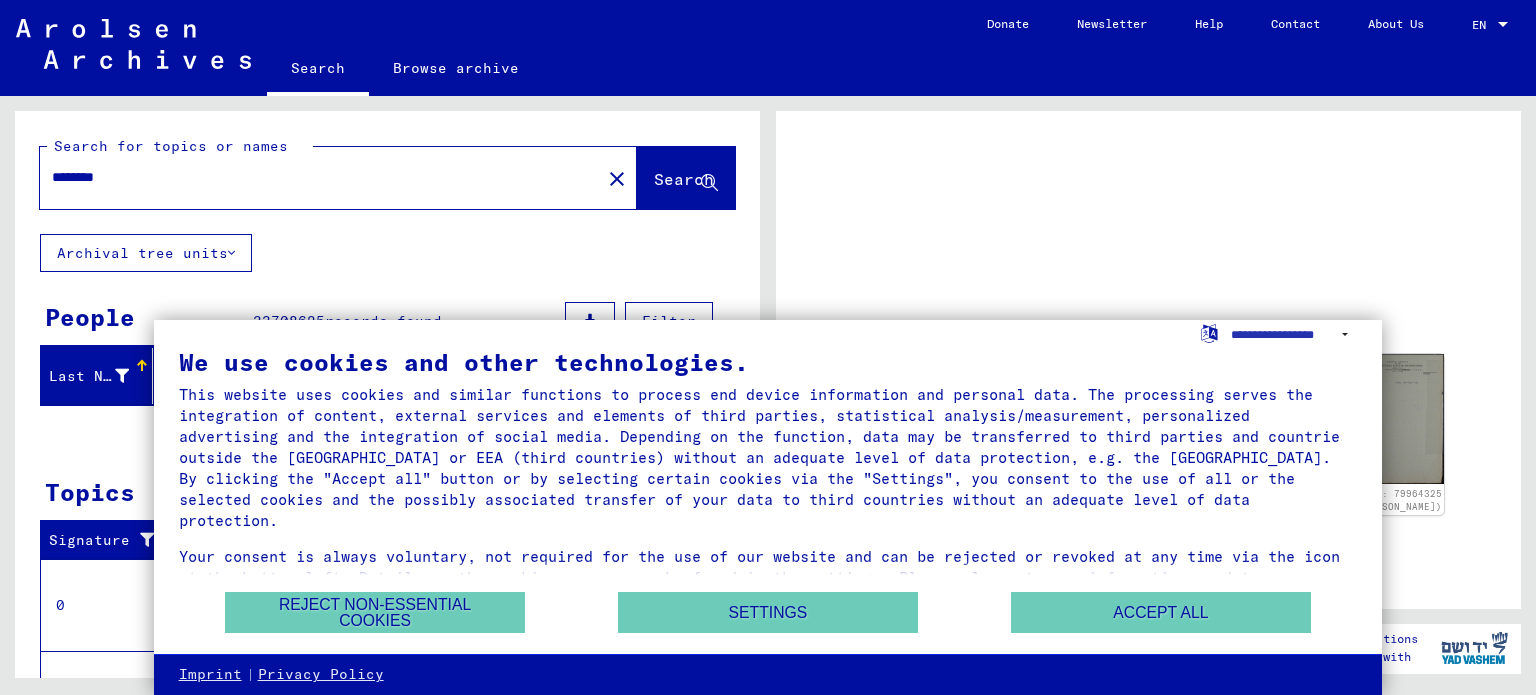 scroll, scrollTop: 0, scrollLeft: 0, axis: both 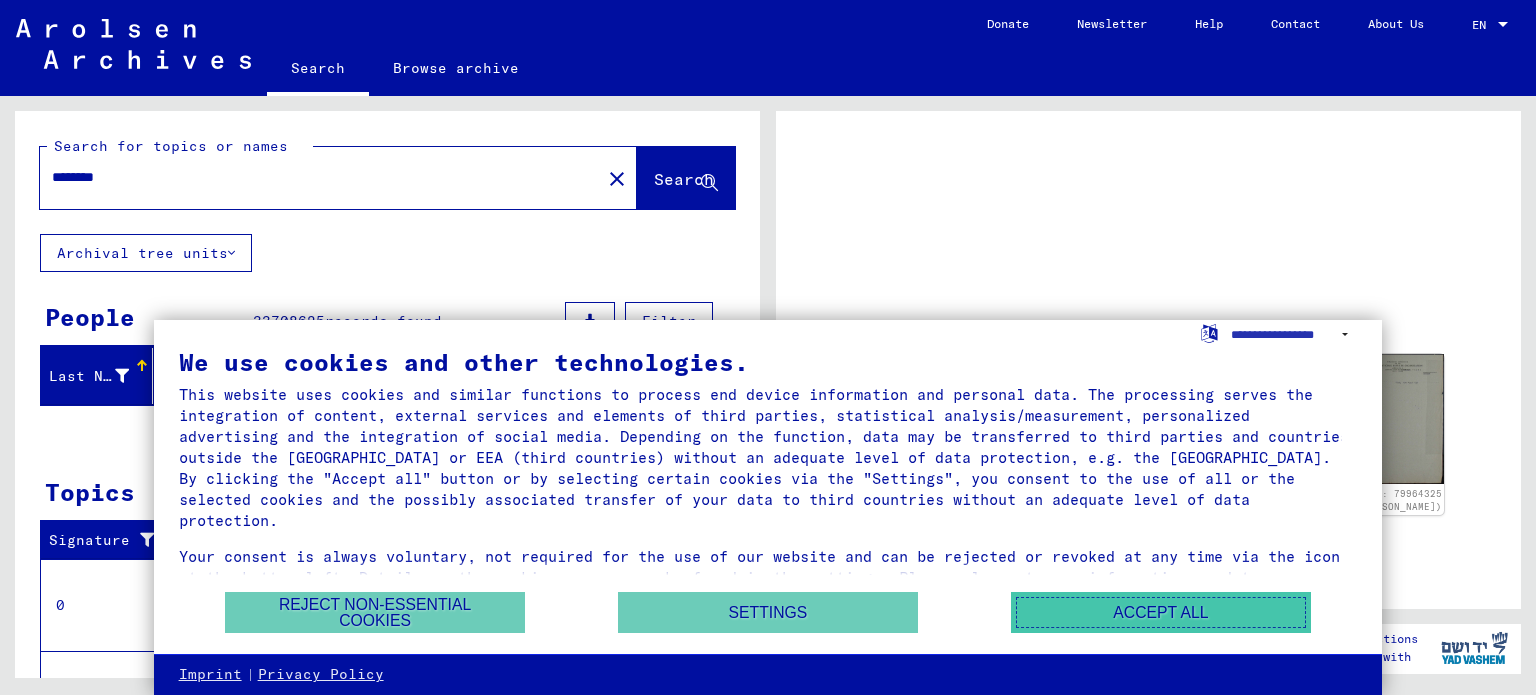 click on "Accept all" at bounding box center [1161, 612] 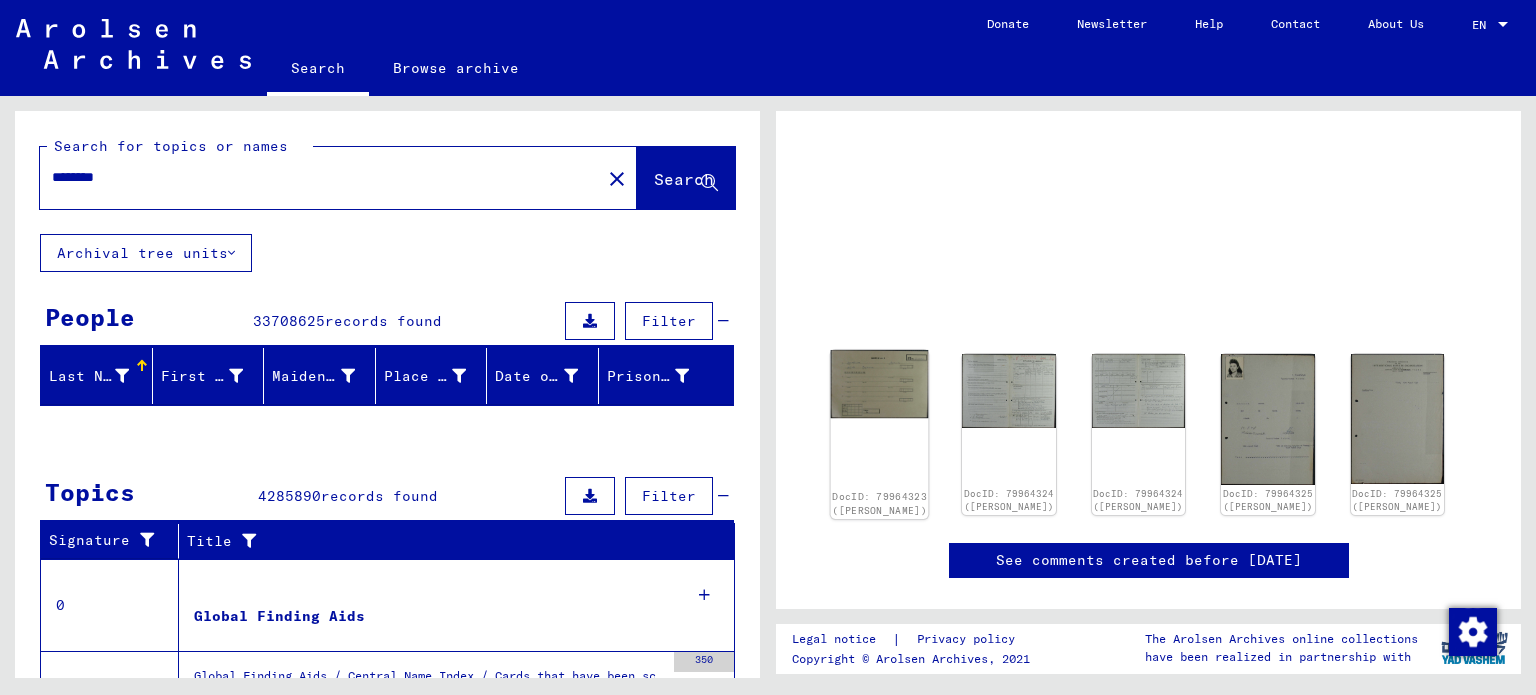 click 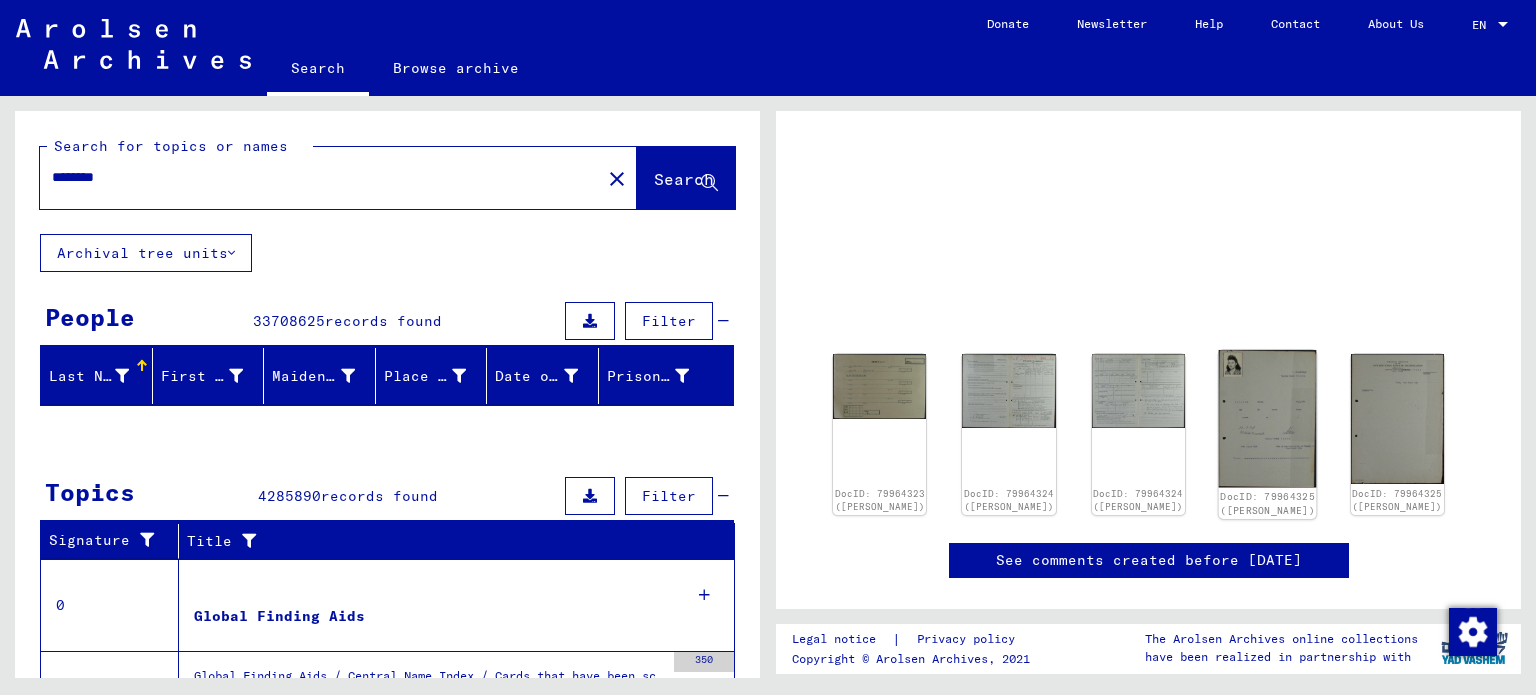 click 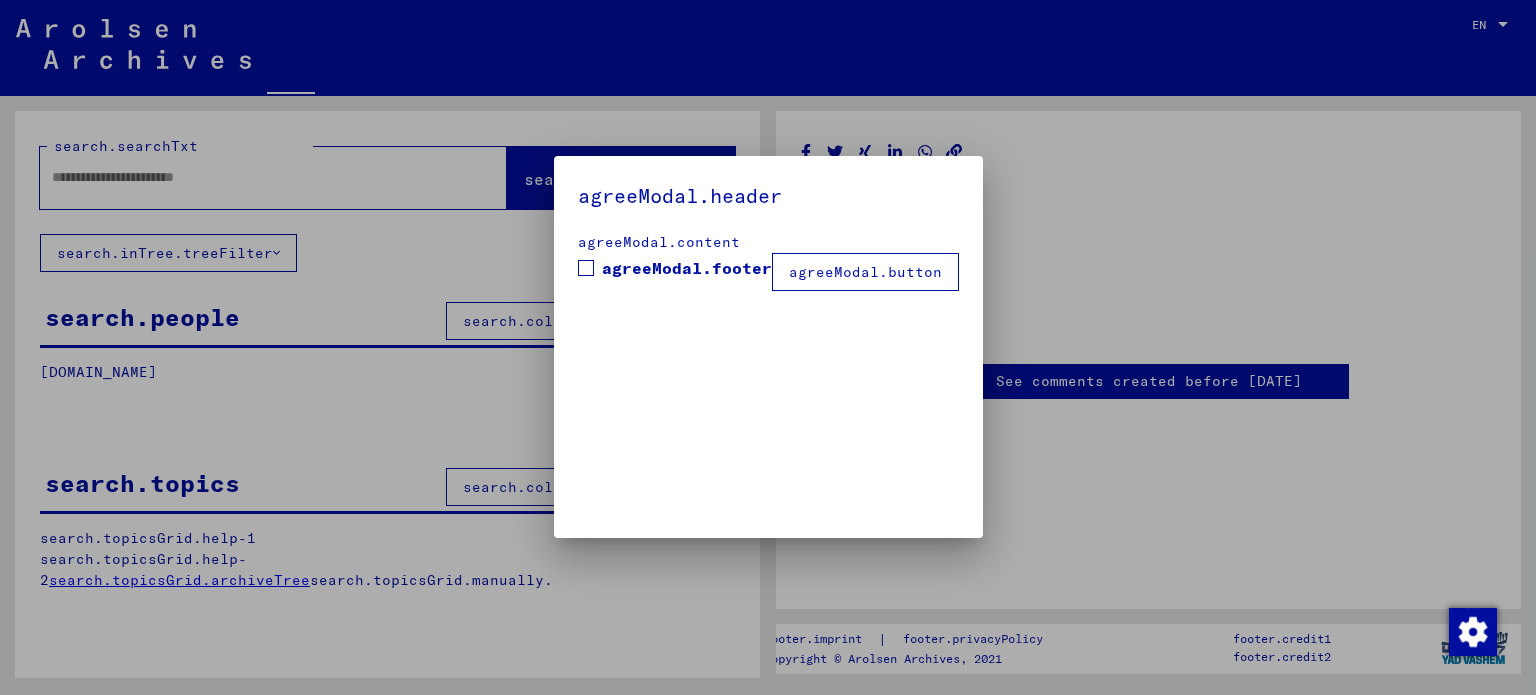 type on "********" 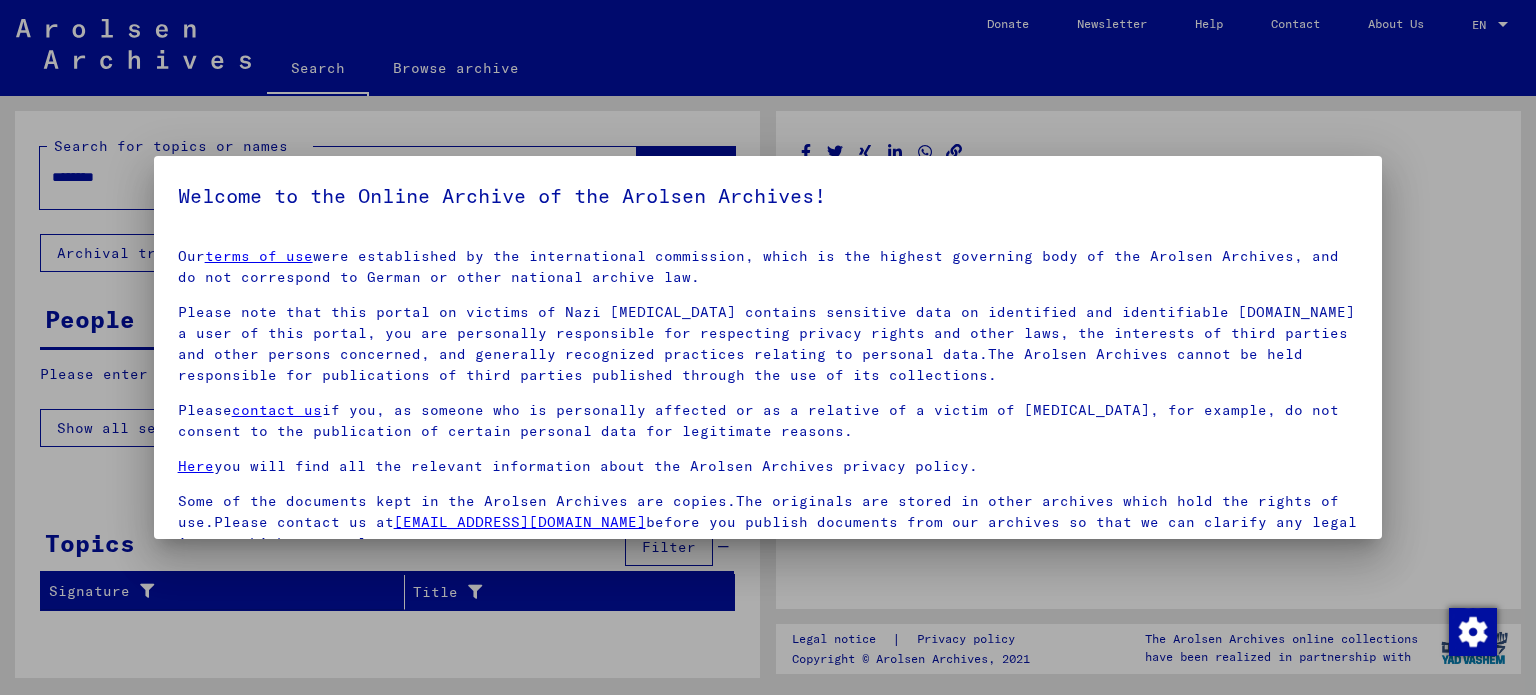 scroll, scrollTop: 4, scrollLeft: 0, axis: vertical 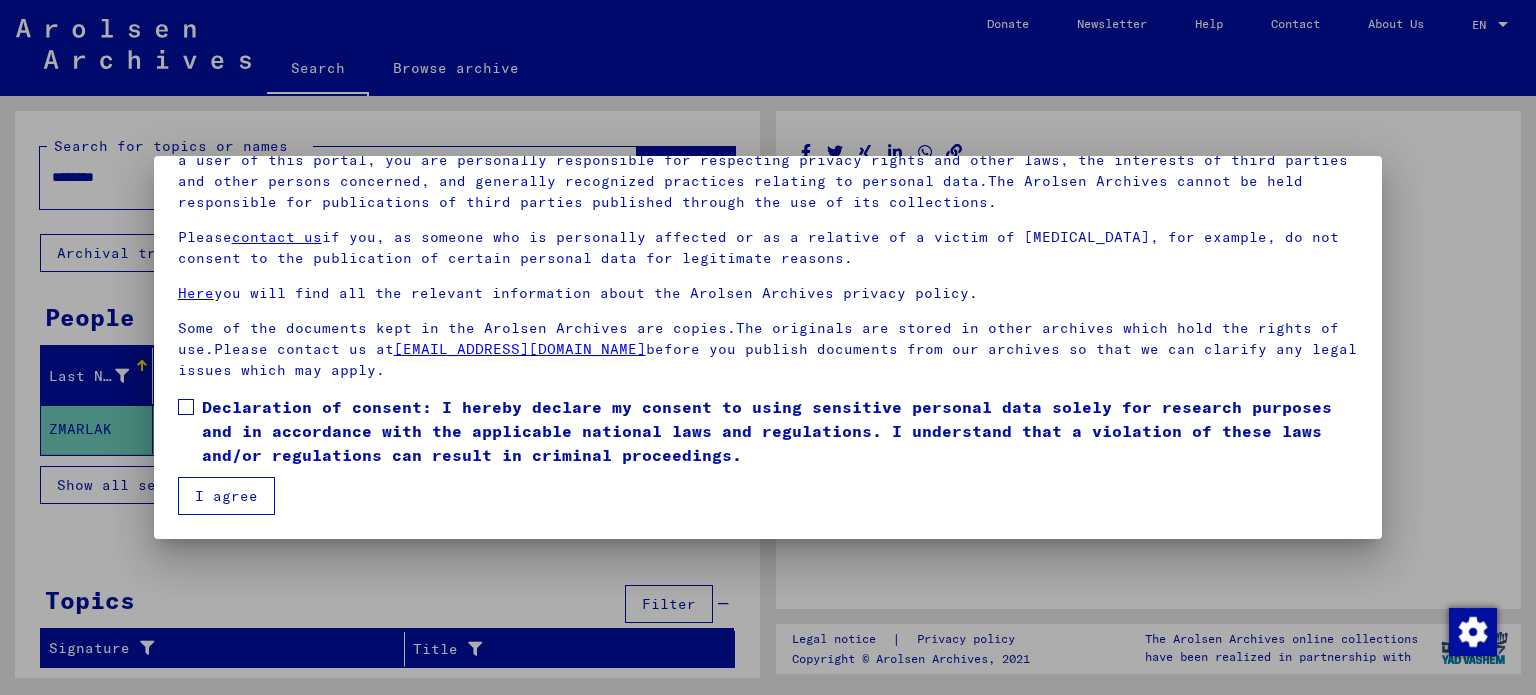 click on "I agree" at bounding box center (226, 496) 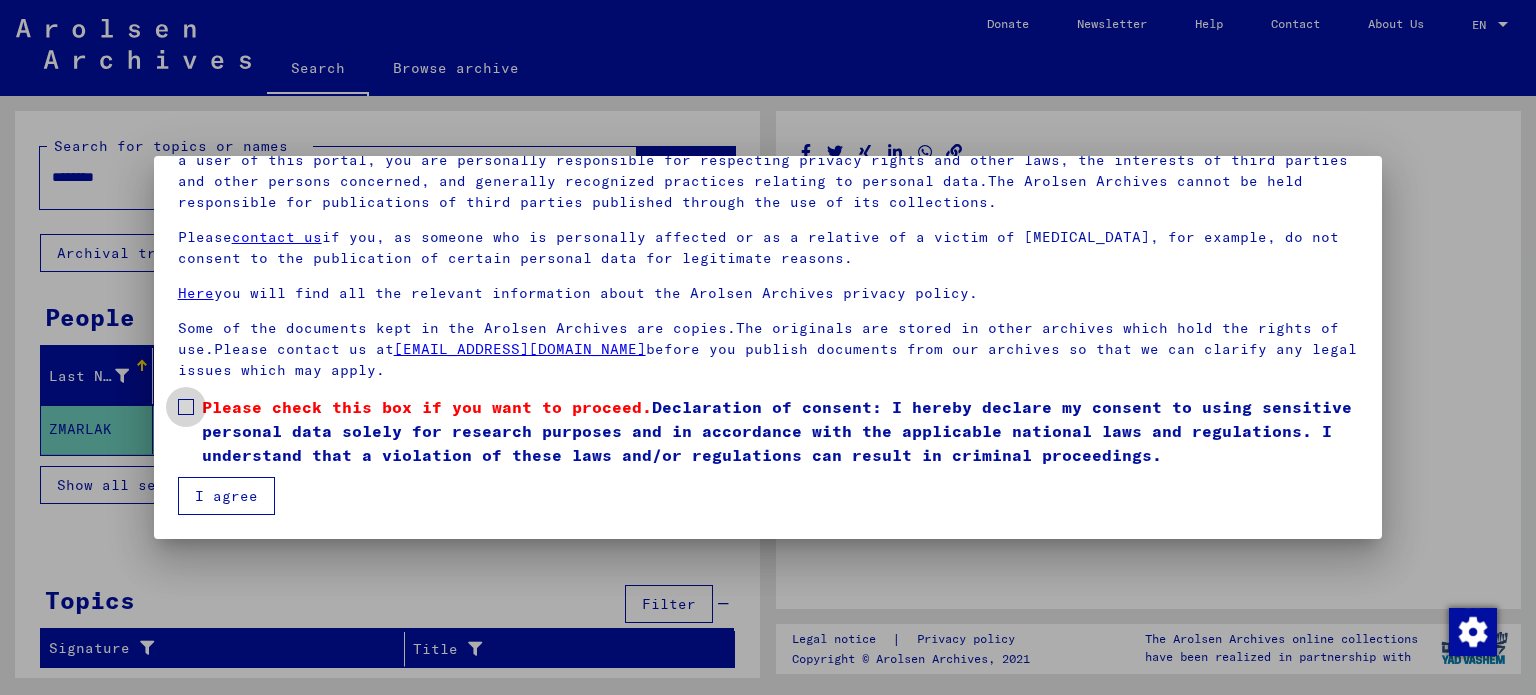 click at bounding box center (186, 407) 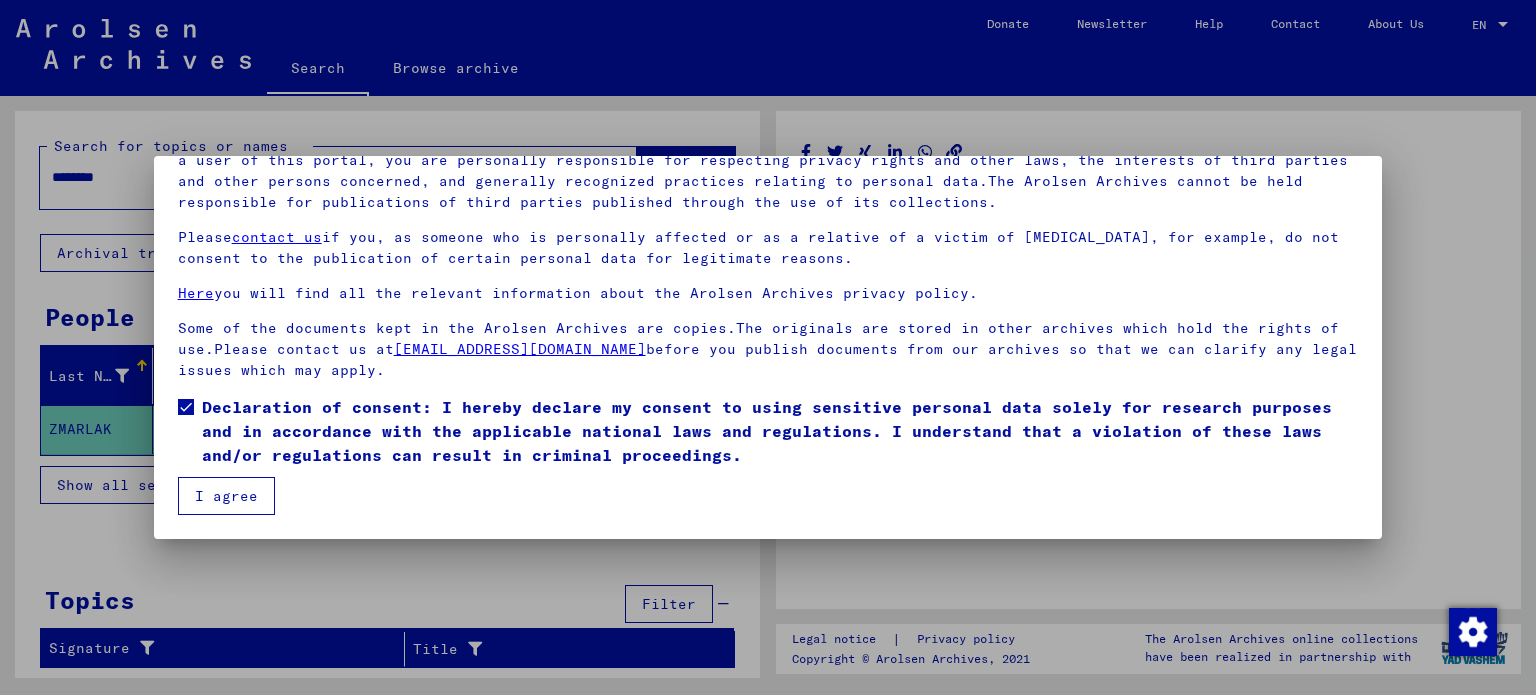 drag, startPoint x: 220, startPoint y: 463, endPoint x: 212, endPoint y: 456, distance: 10.630146 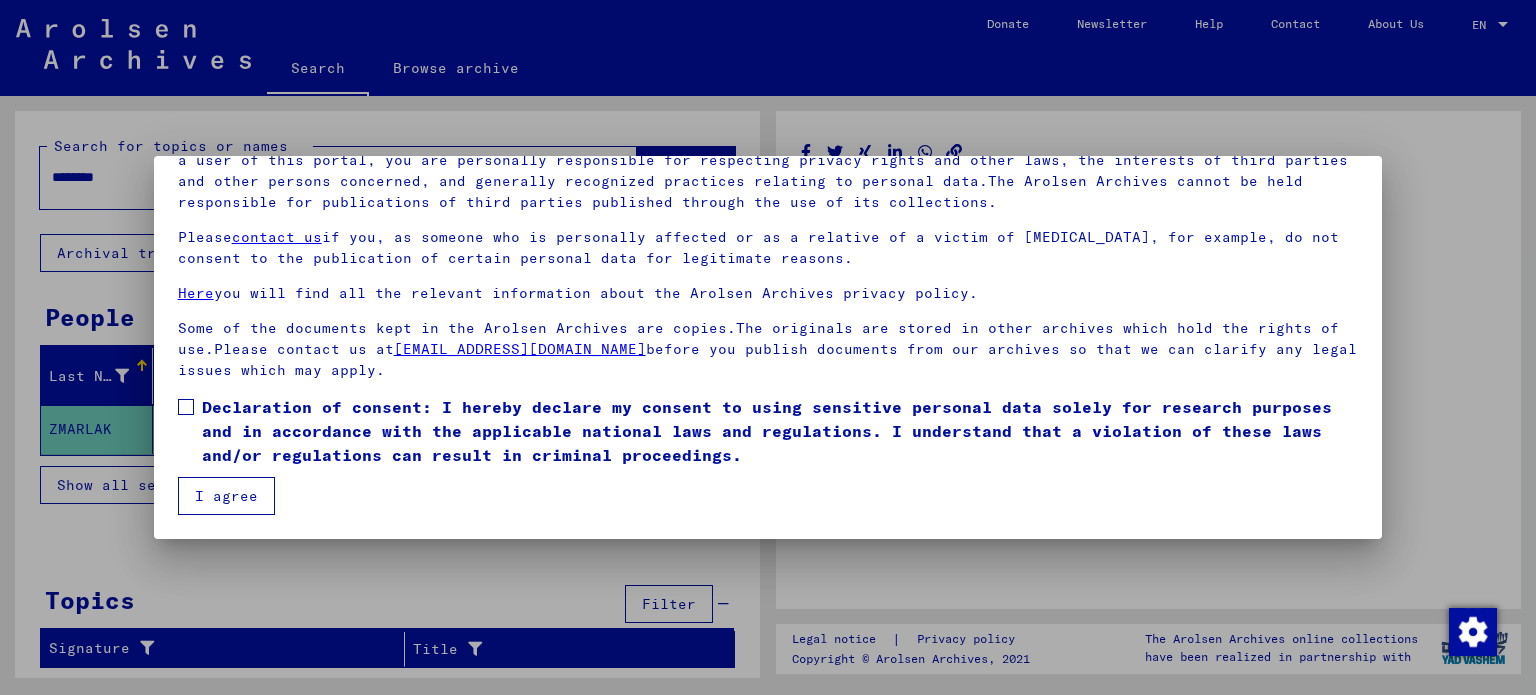 click at bounding box center [186, 407] 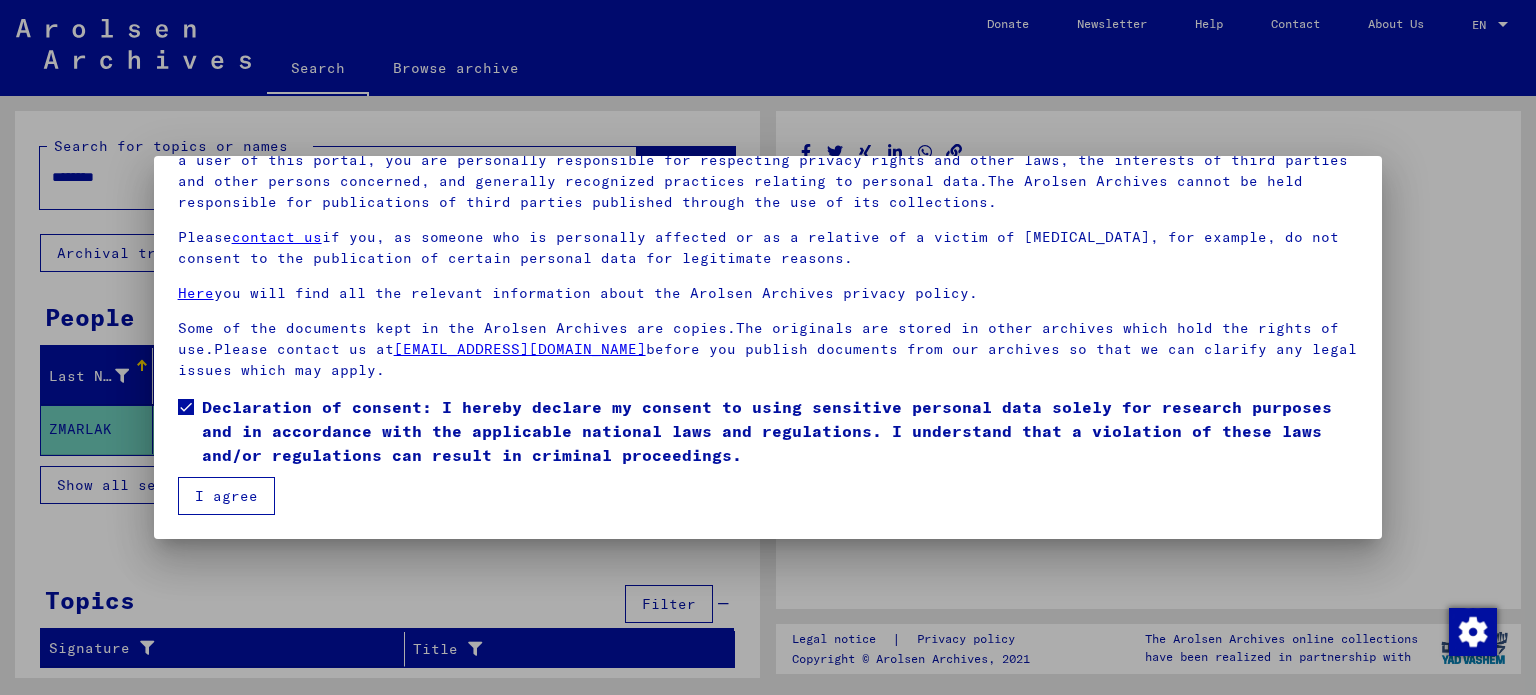 click on "I agree" at bounding box center [226, 496] 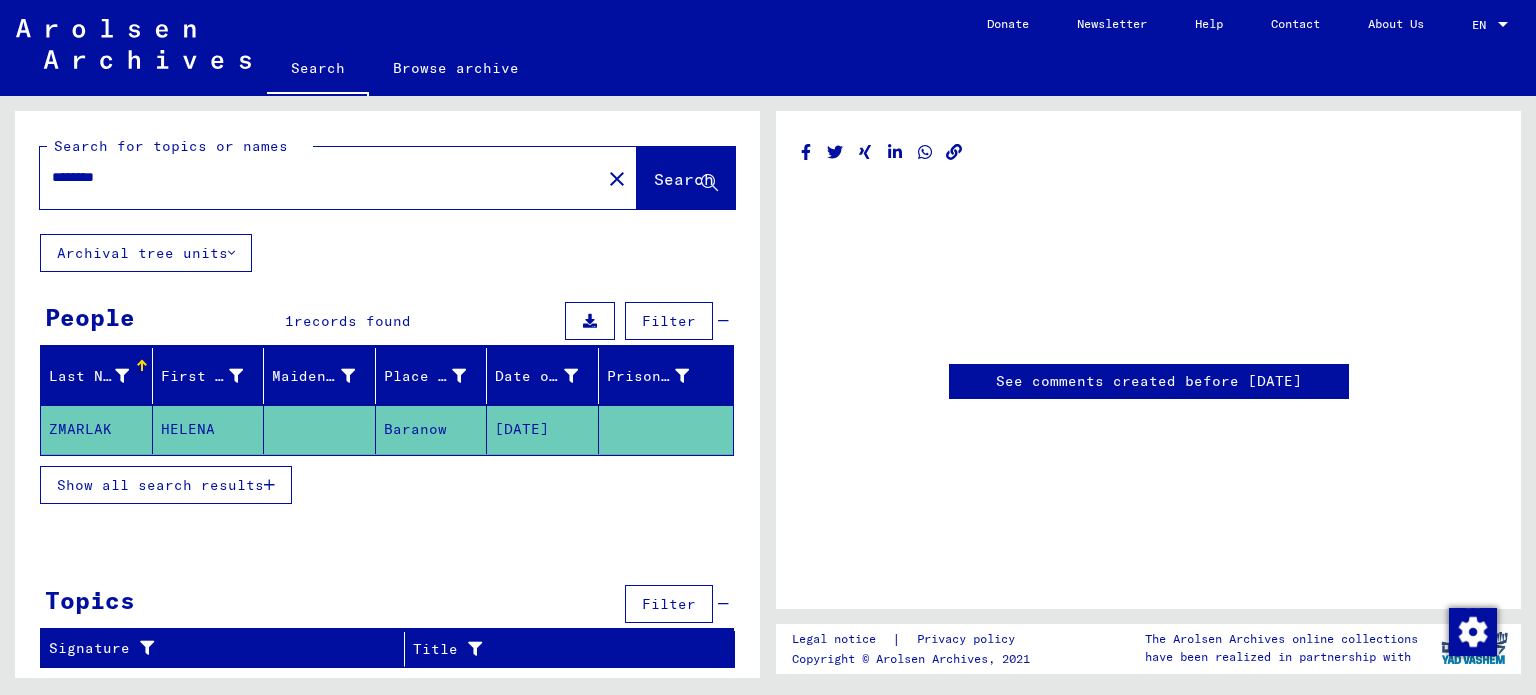 click on "ZMARLAK" 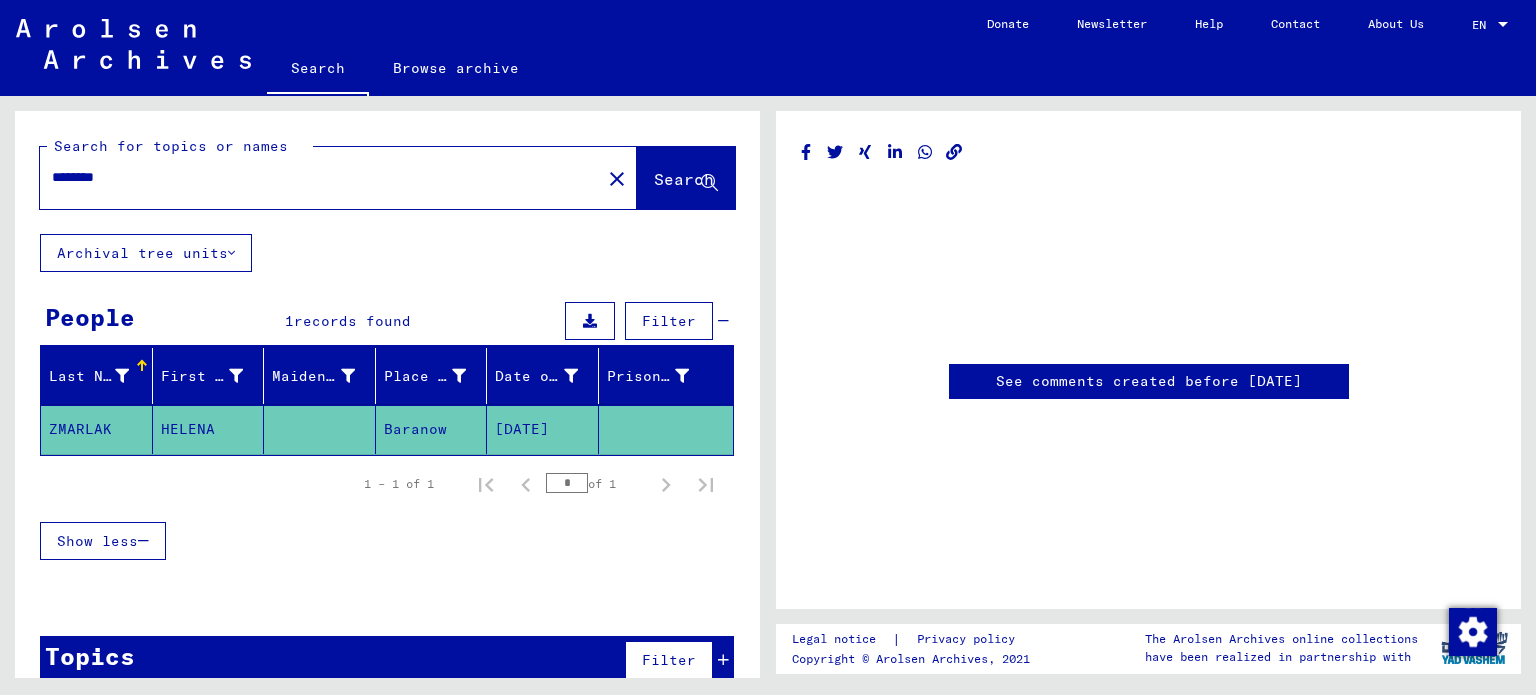 click on "ZMARLAK" 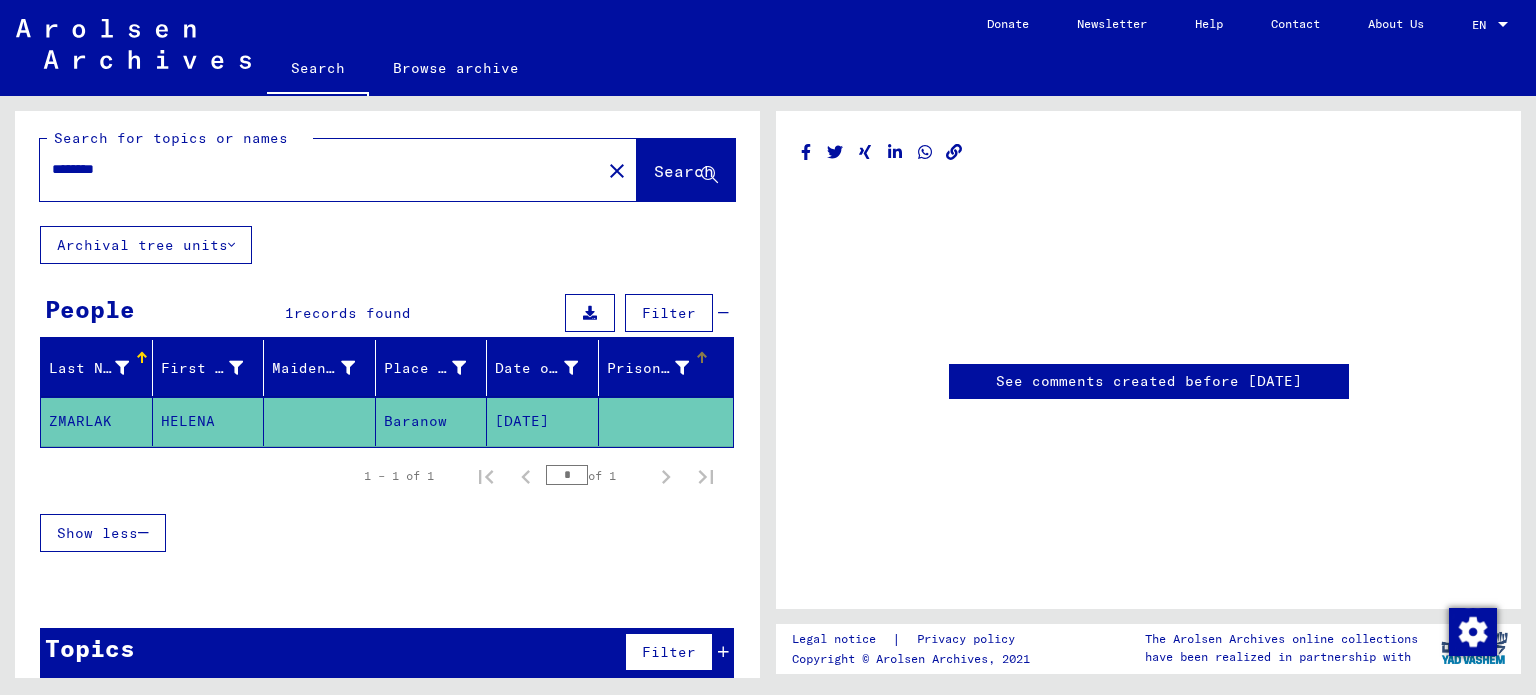 scroll, scrollTop: 0, scrollLeft: 0, axis: both 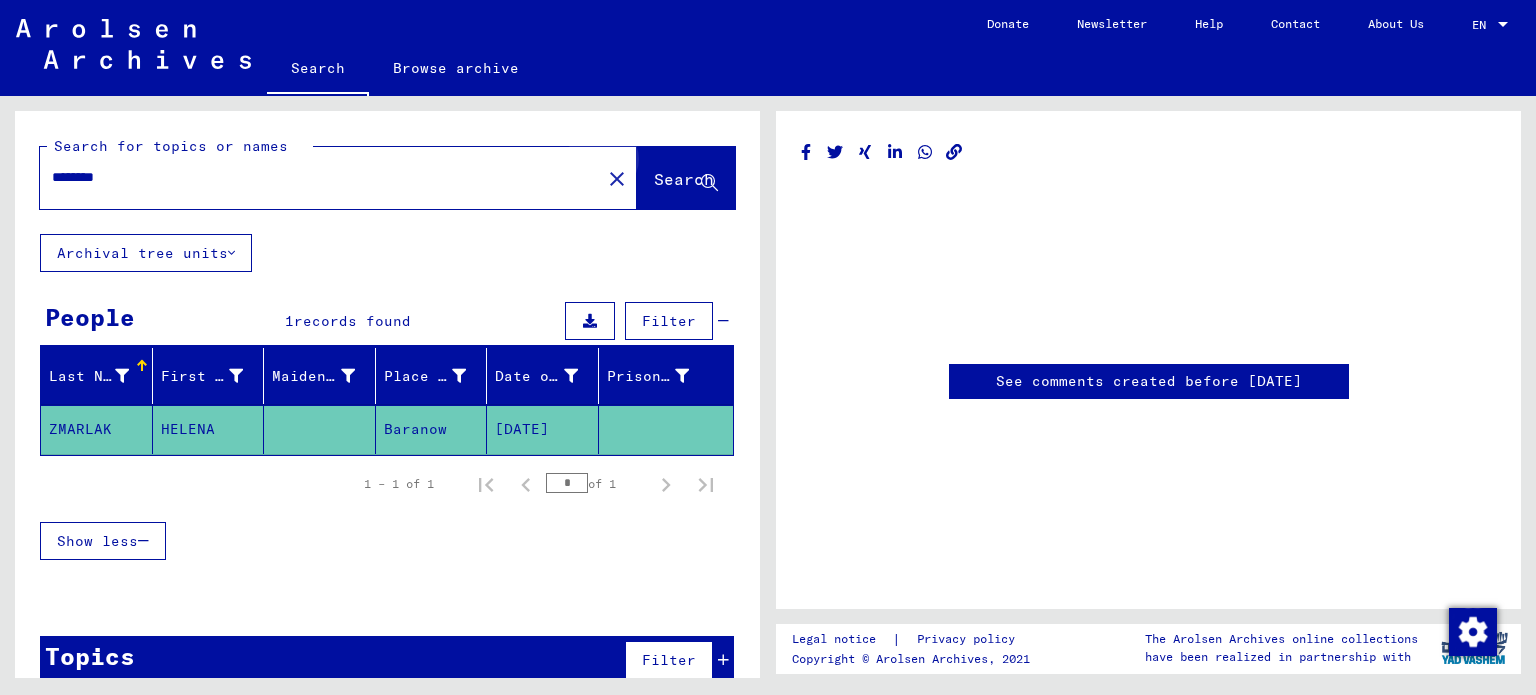 drag, startPoint x: 669, startPoint y: 183, endPoint x: 662, endPoint y: 175, distance: 10.630146 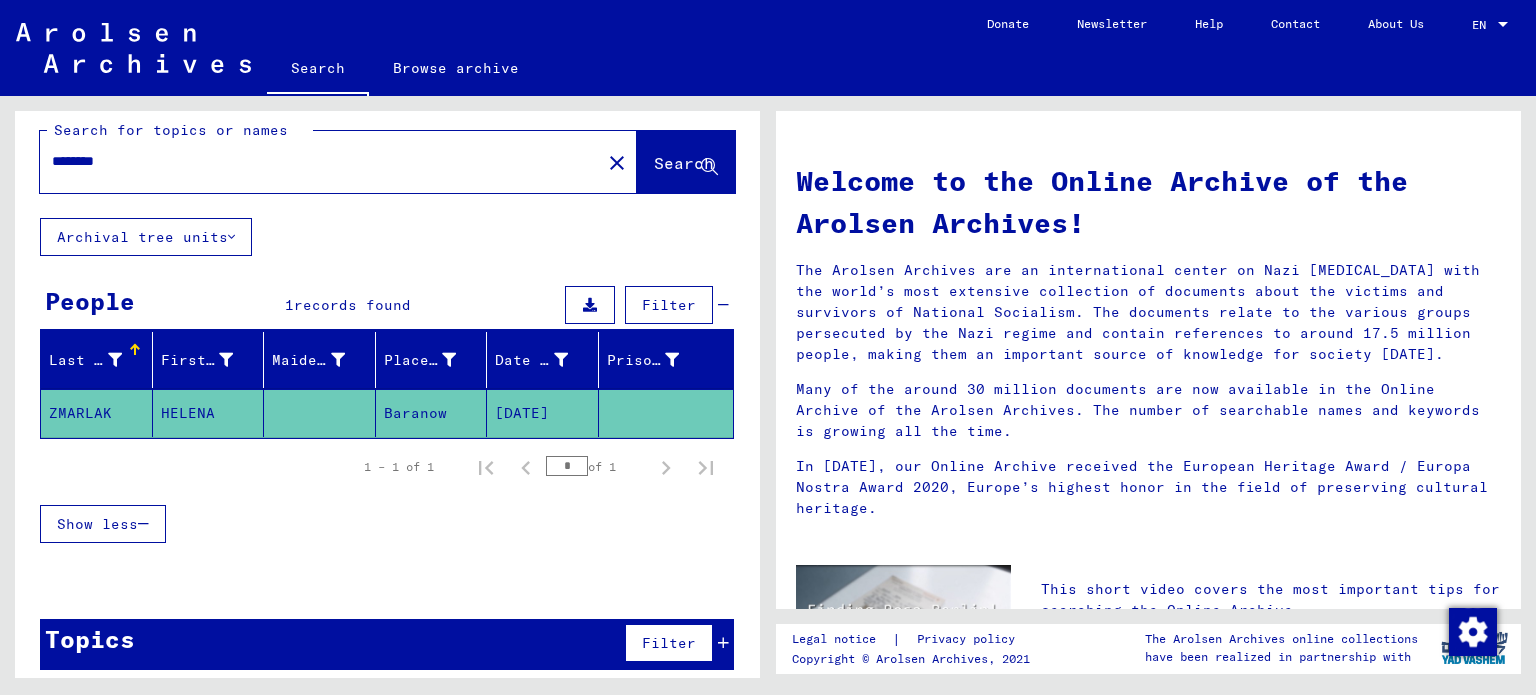 scroll, scrollTop: 24, scrollLeft: 0, axis: vertical 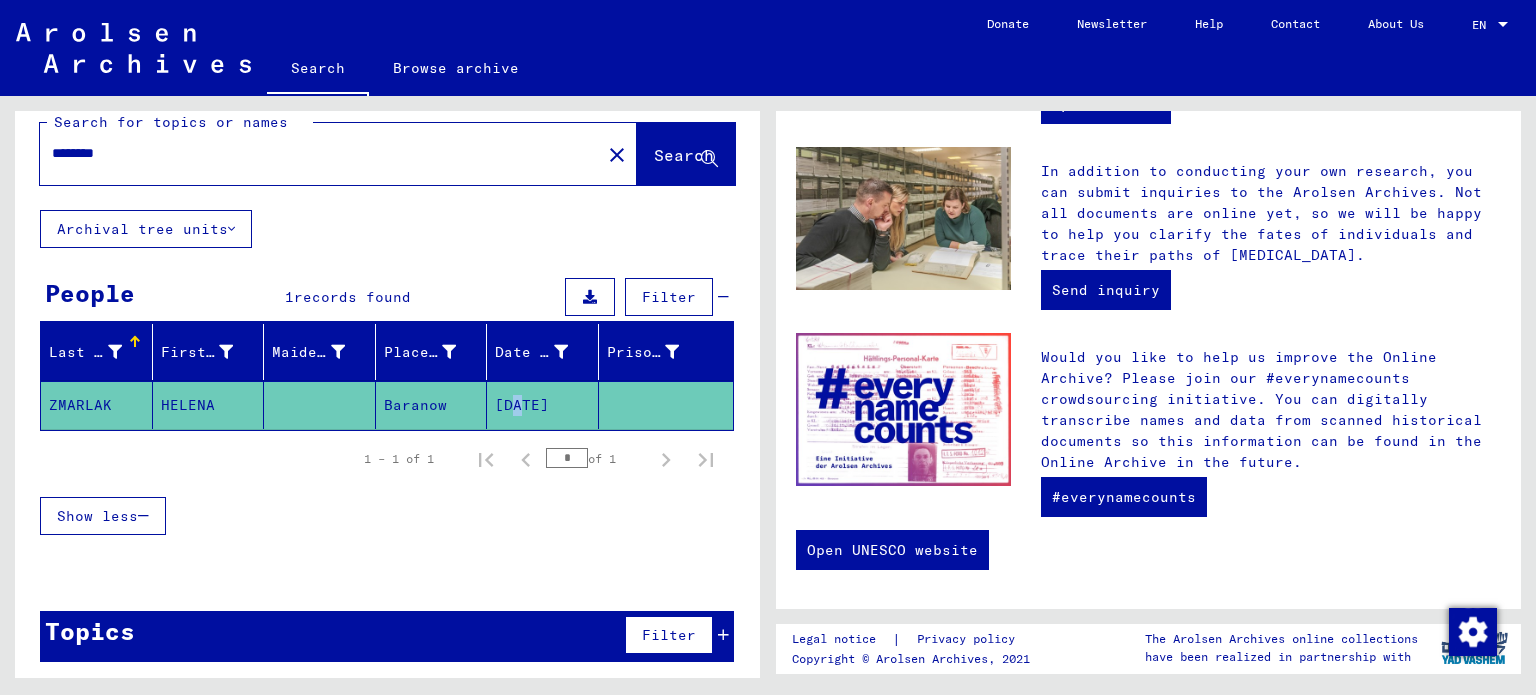 click on "[DATE]" 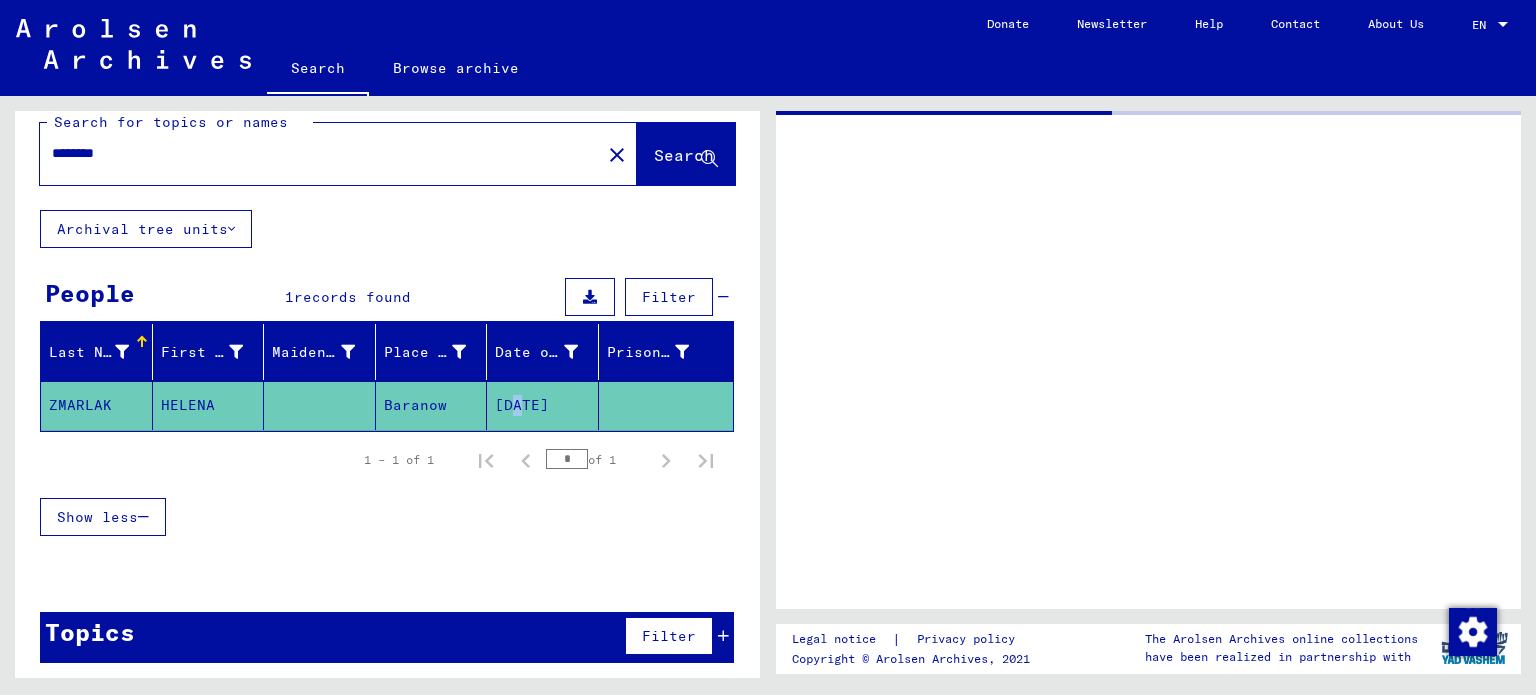 scroll, scrollTop: 0, scrollLeft: 0, axis: both 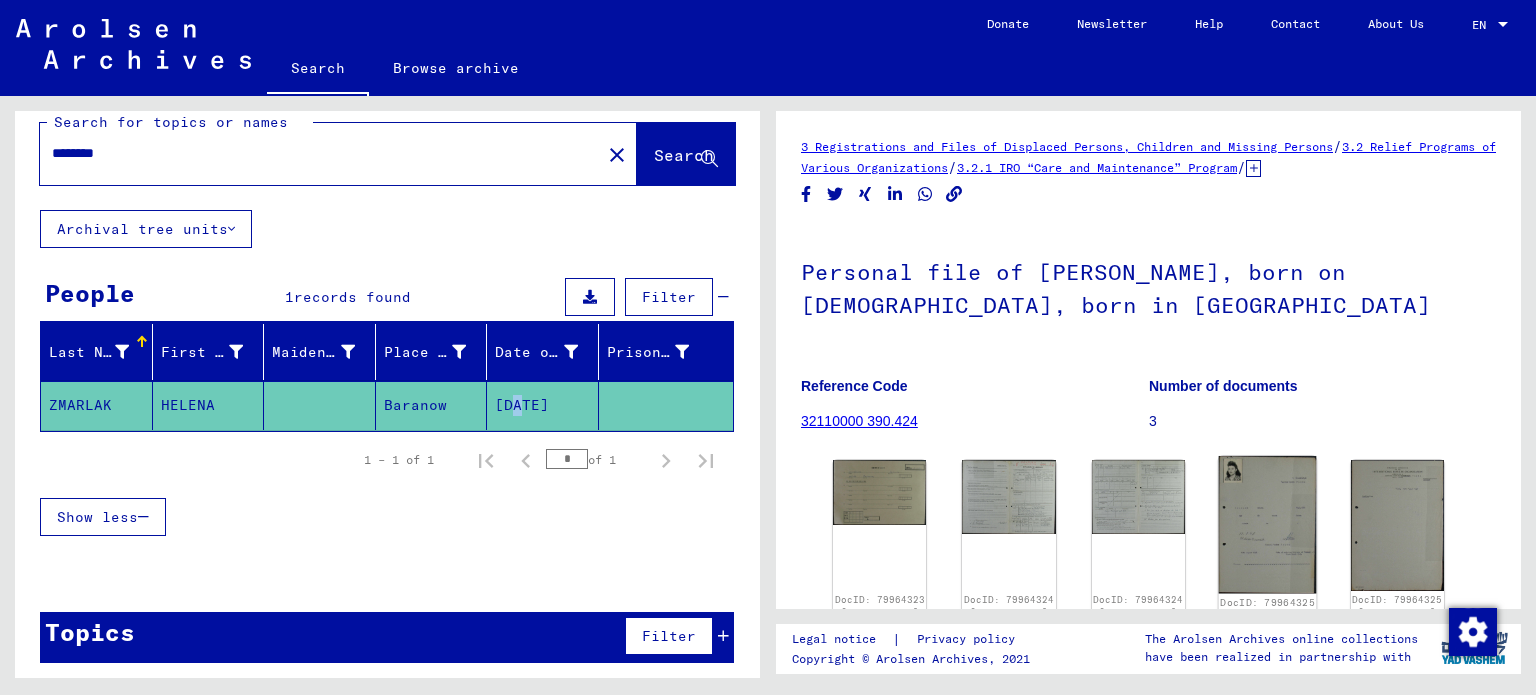 click 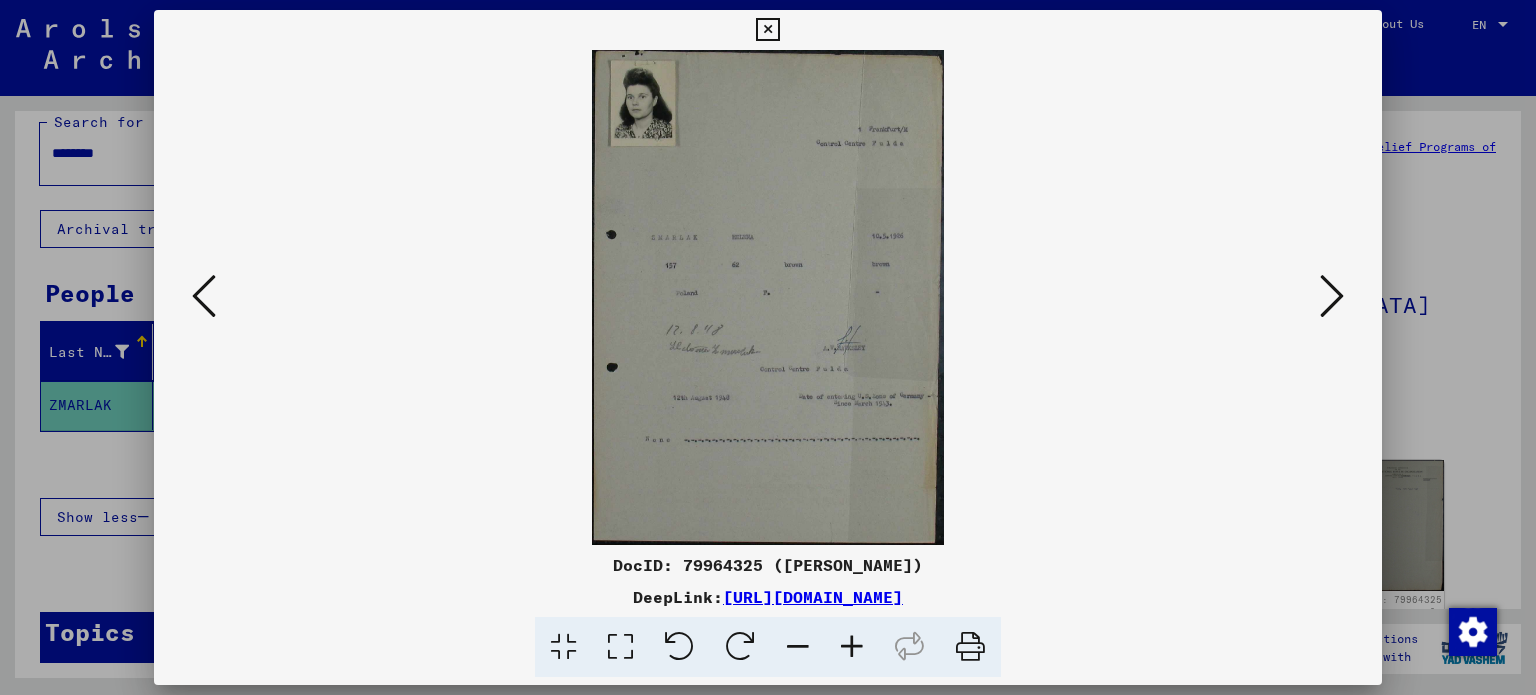 click at bounding box center [768, 297] 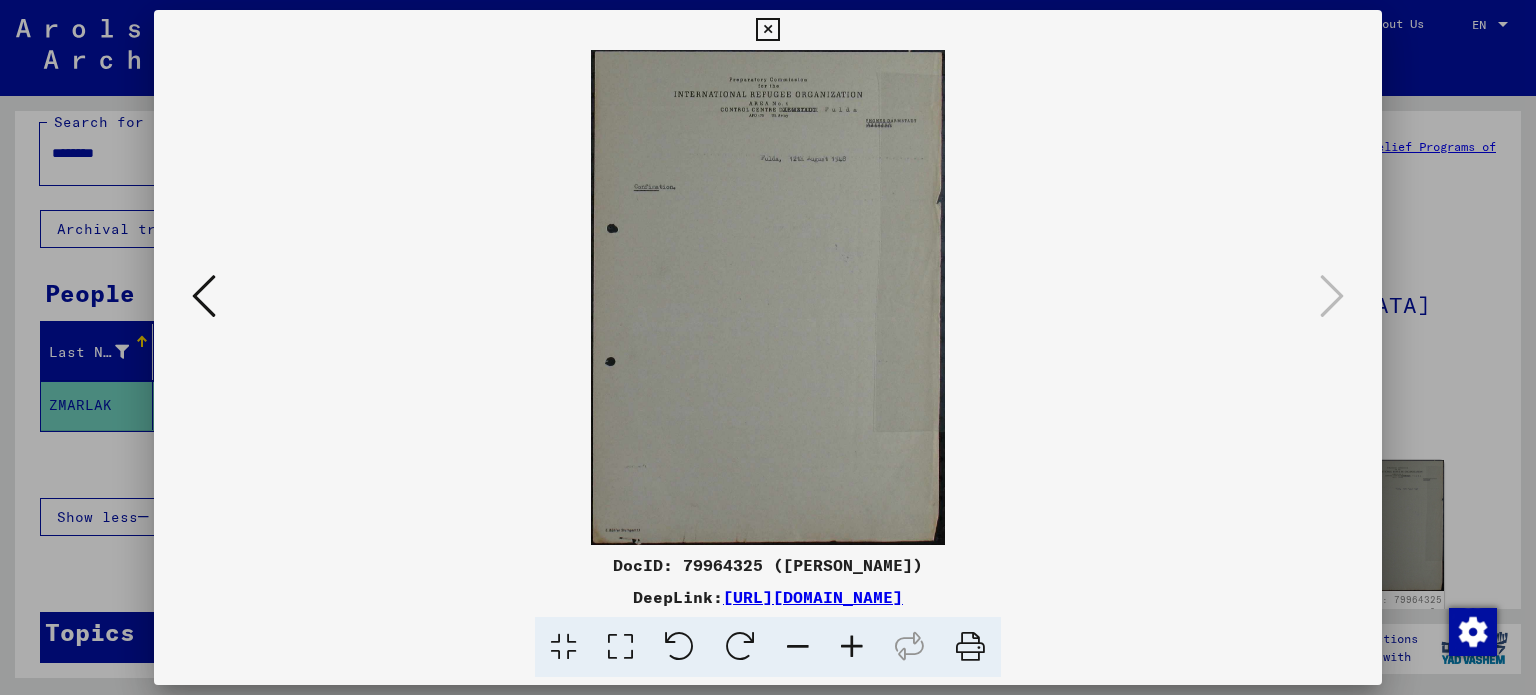 click at bounding box center (204, 296) 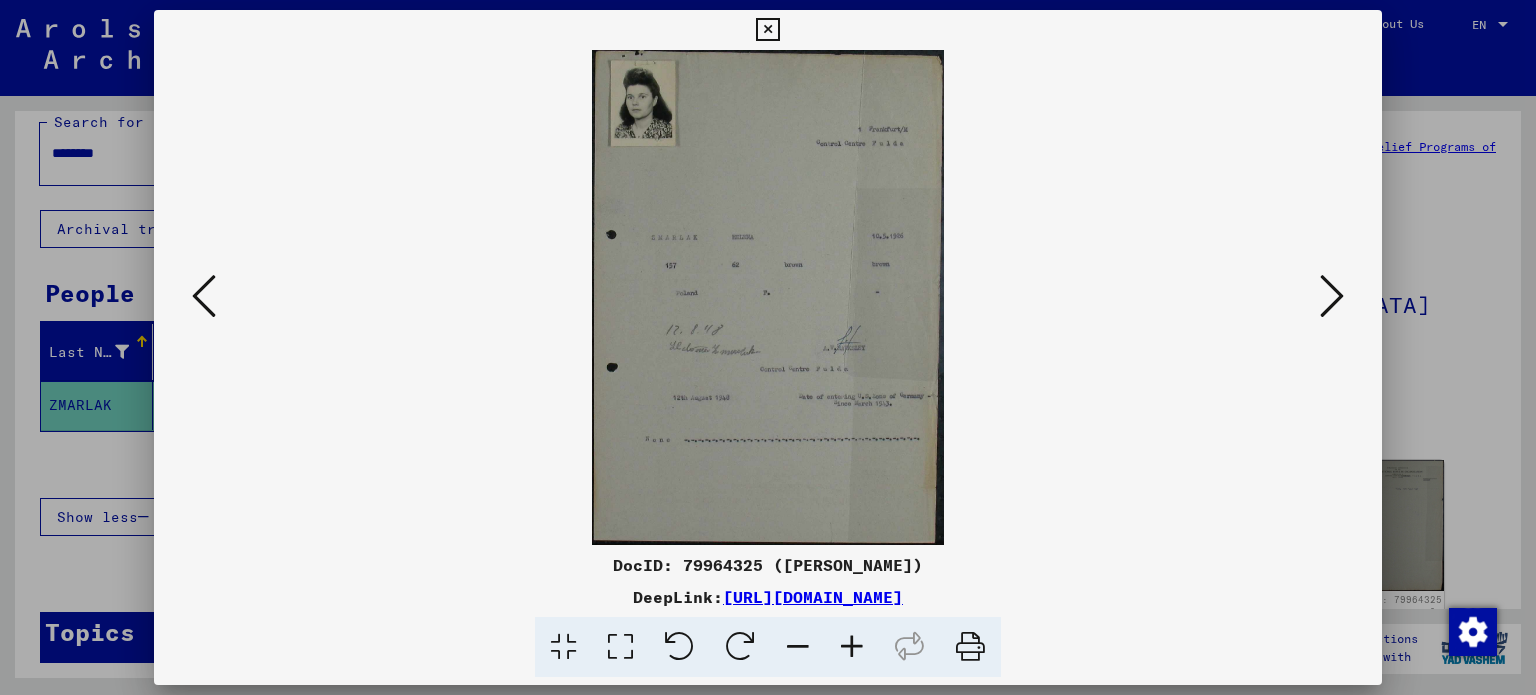 click at bounding box center (204, 296) 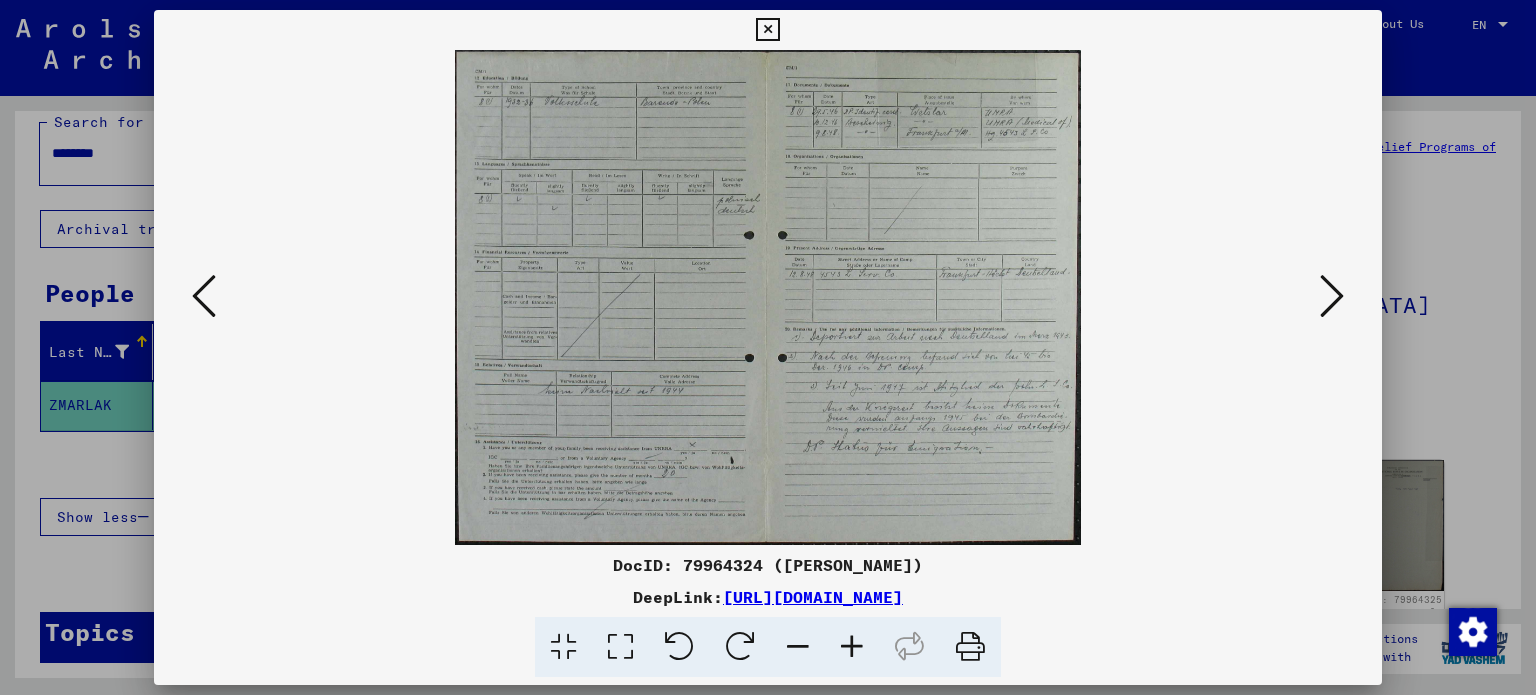 click at bounding box center [204, 296] 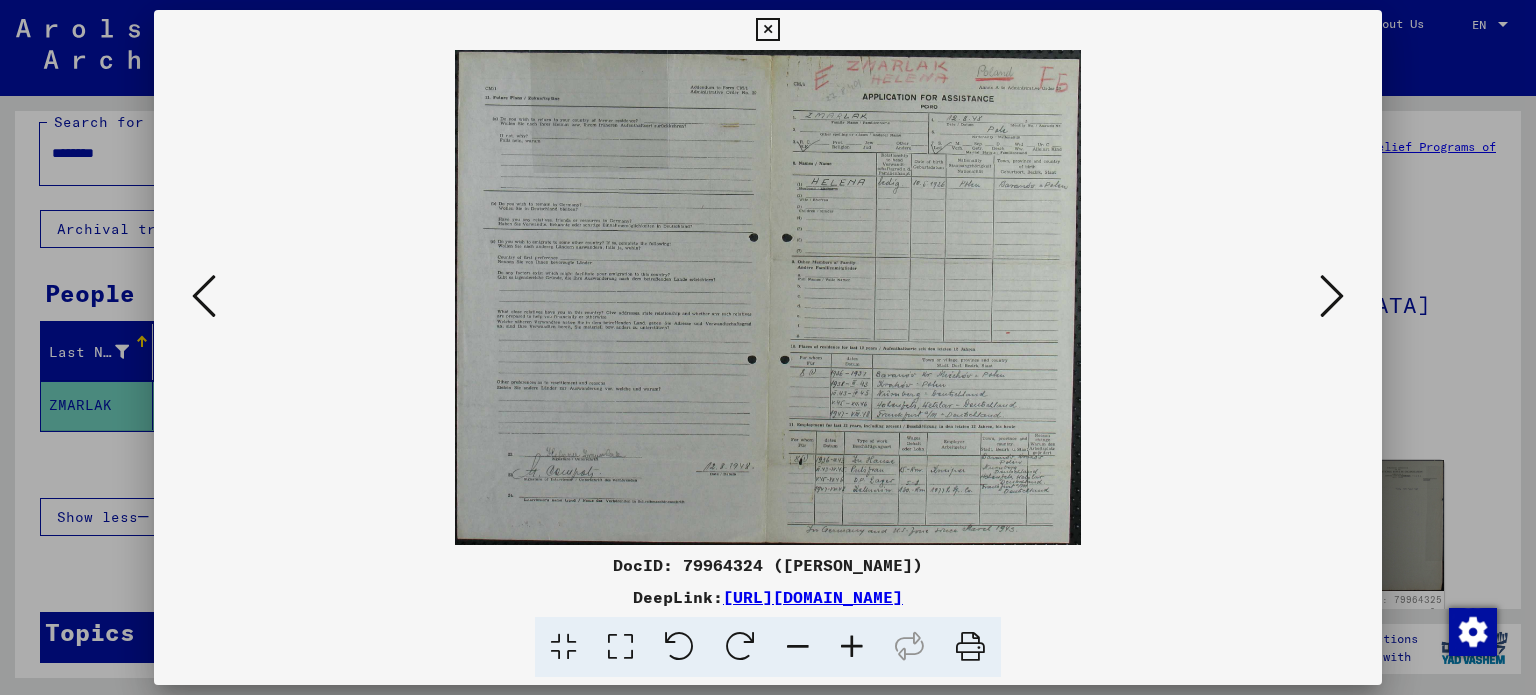 click at bounding box center (204, 296) 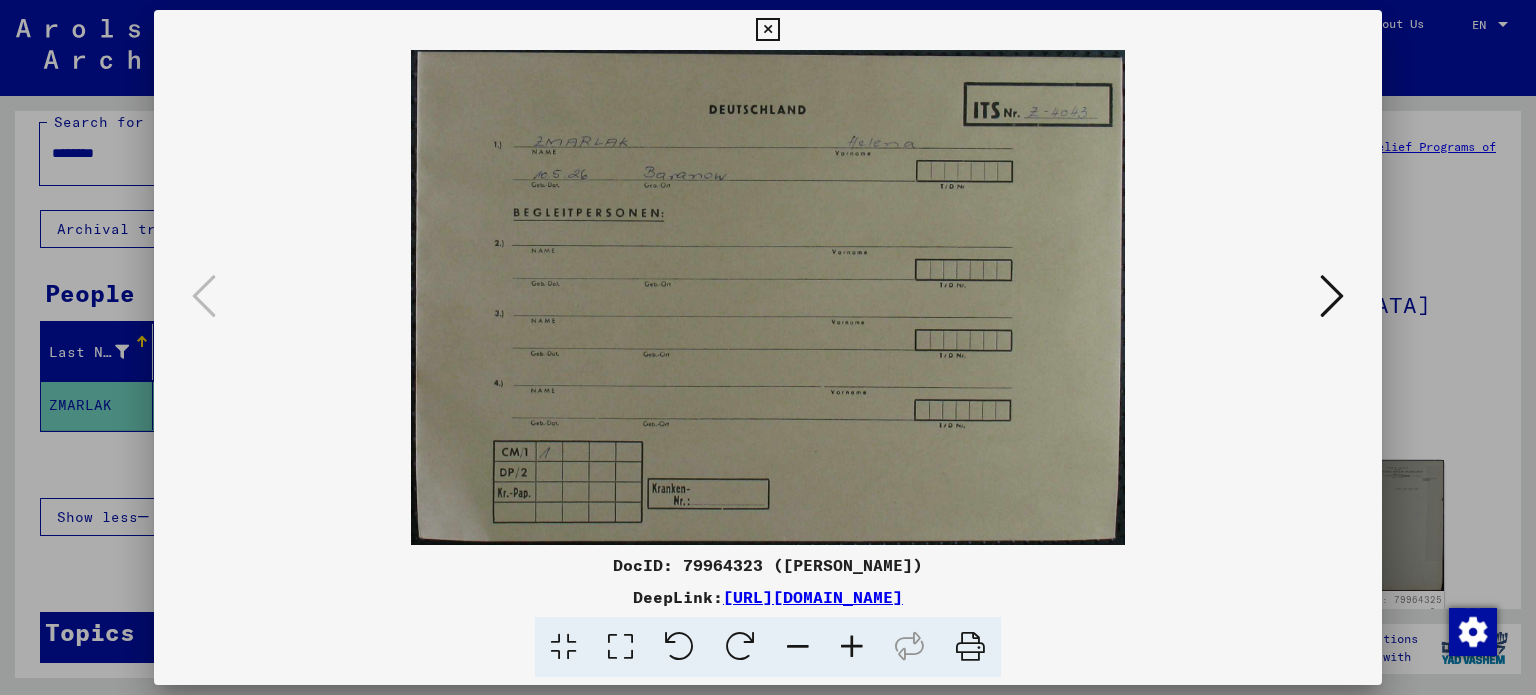 click at bounding box center [1332, 297] 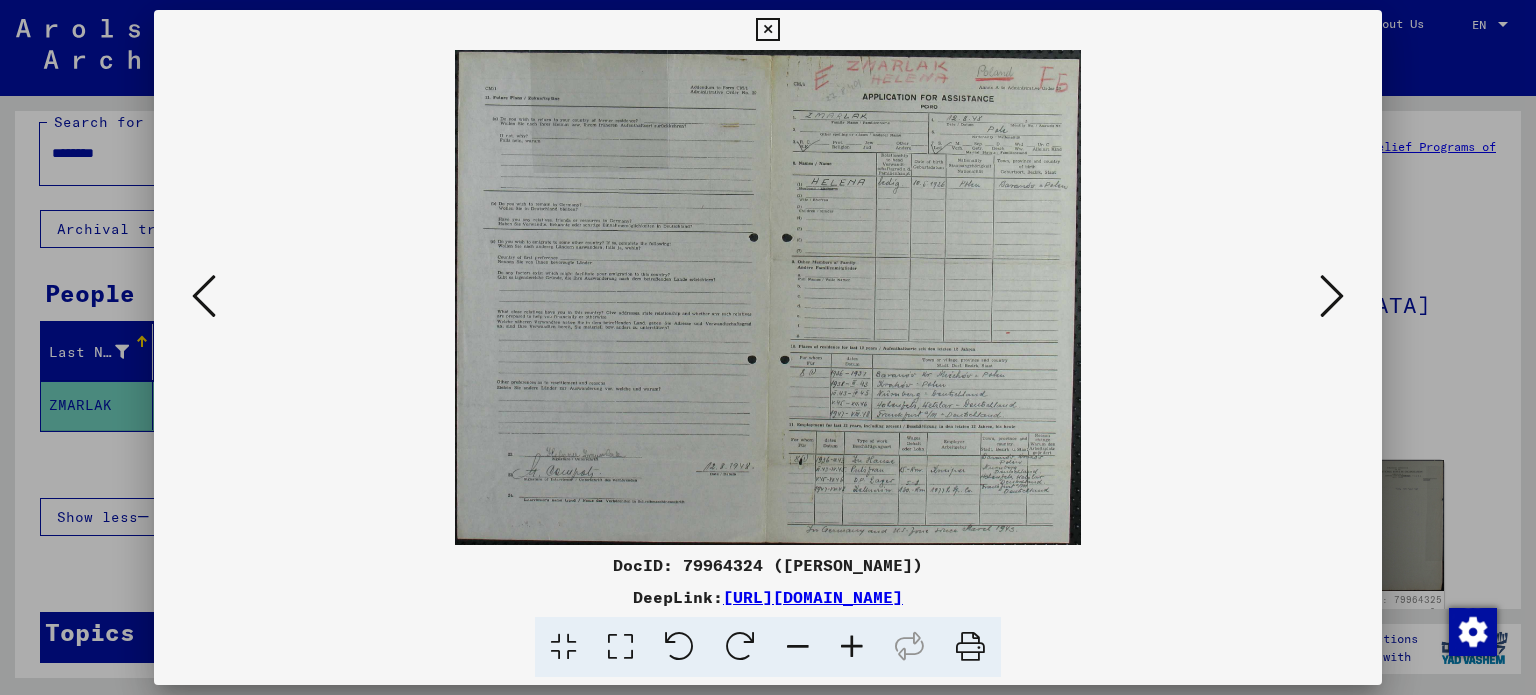 click at bounding box center [1332, 296] 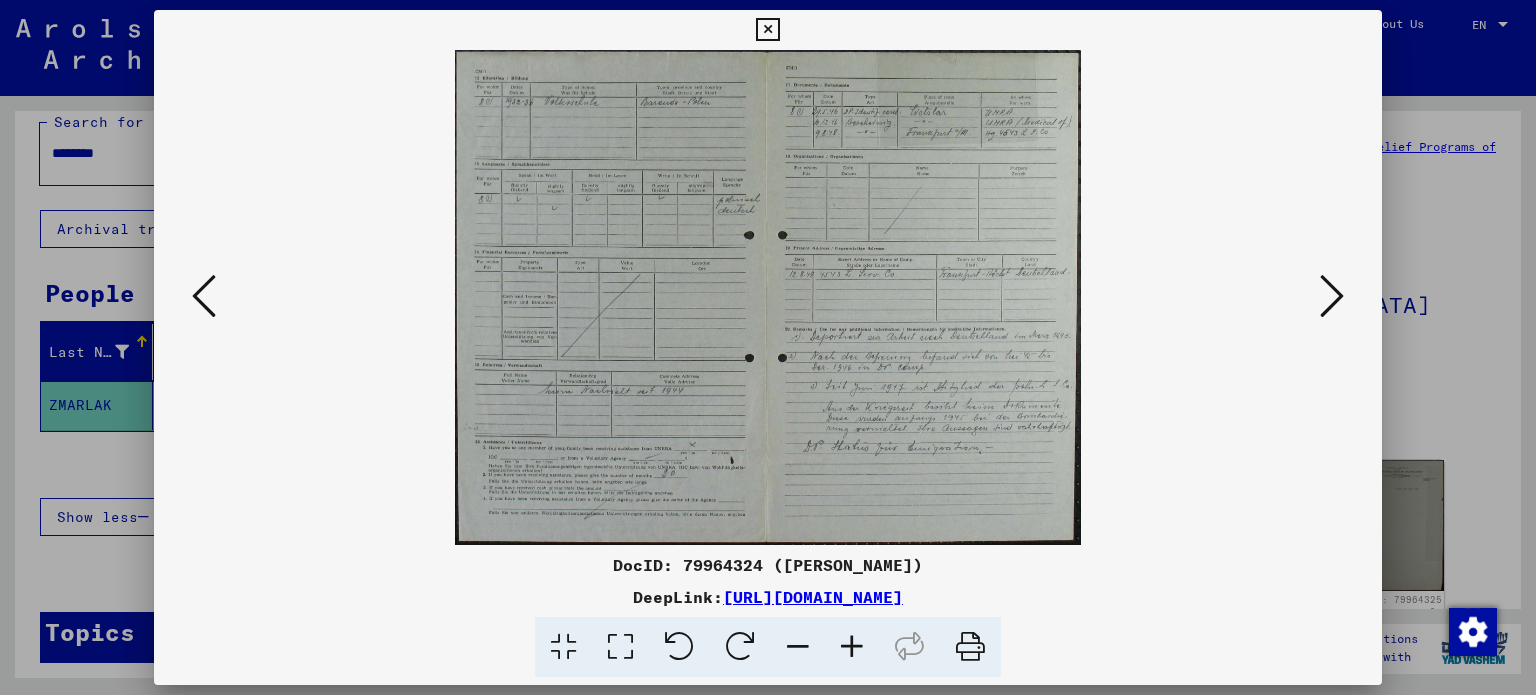 click at bounding box center (1332, 296) 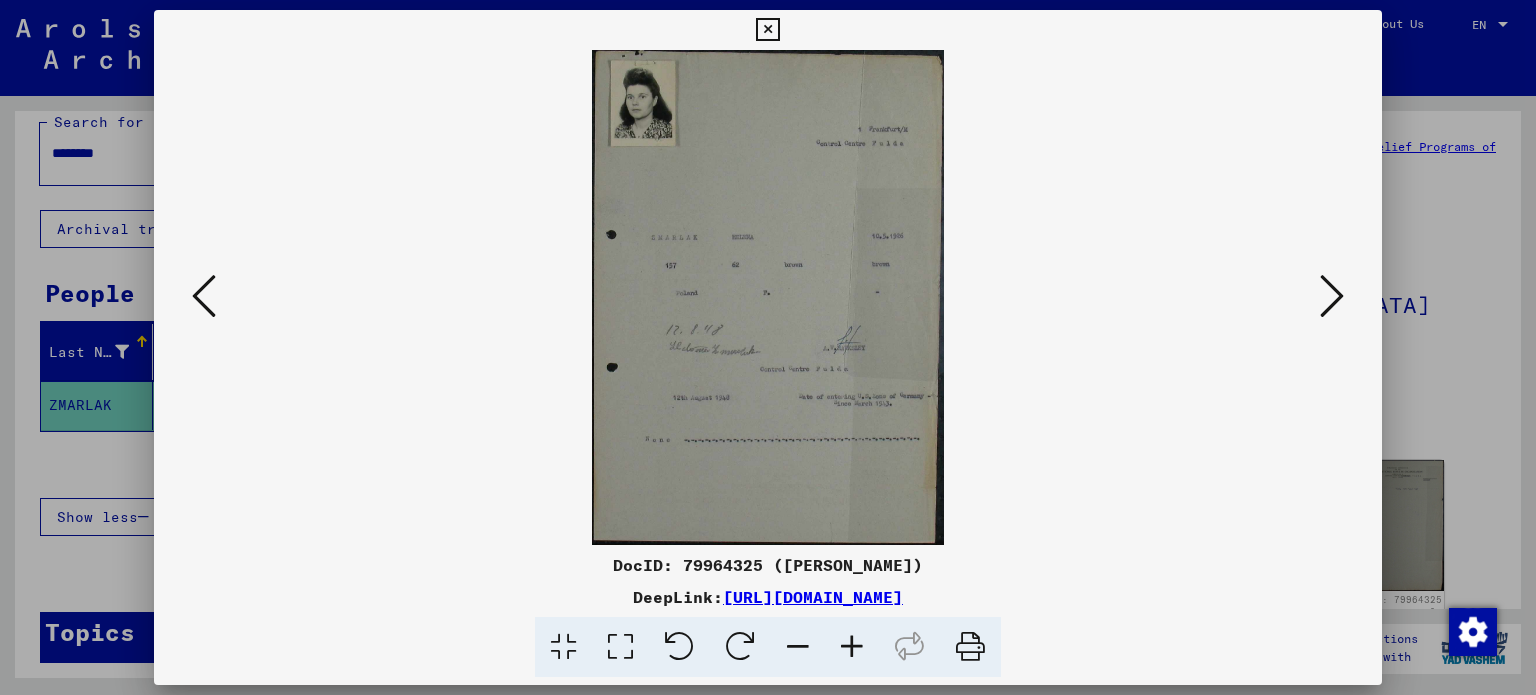 click on "[URL][DOMAIN_NAME]" at bounding box center [813, 597] 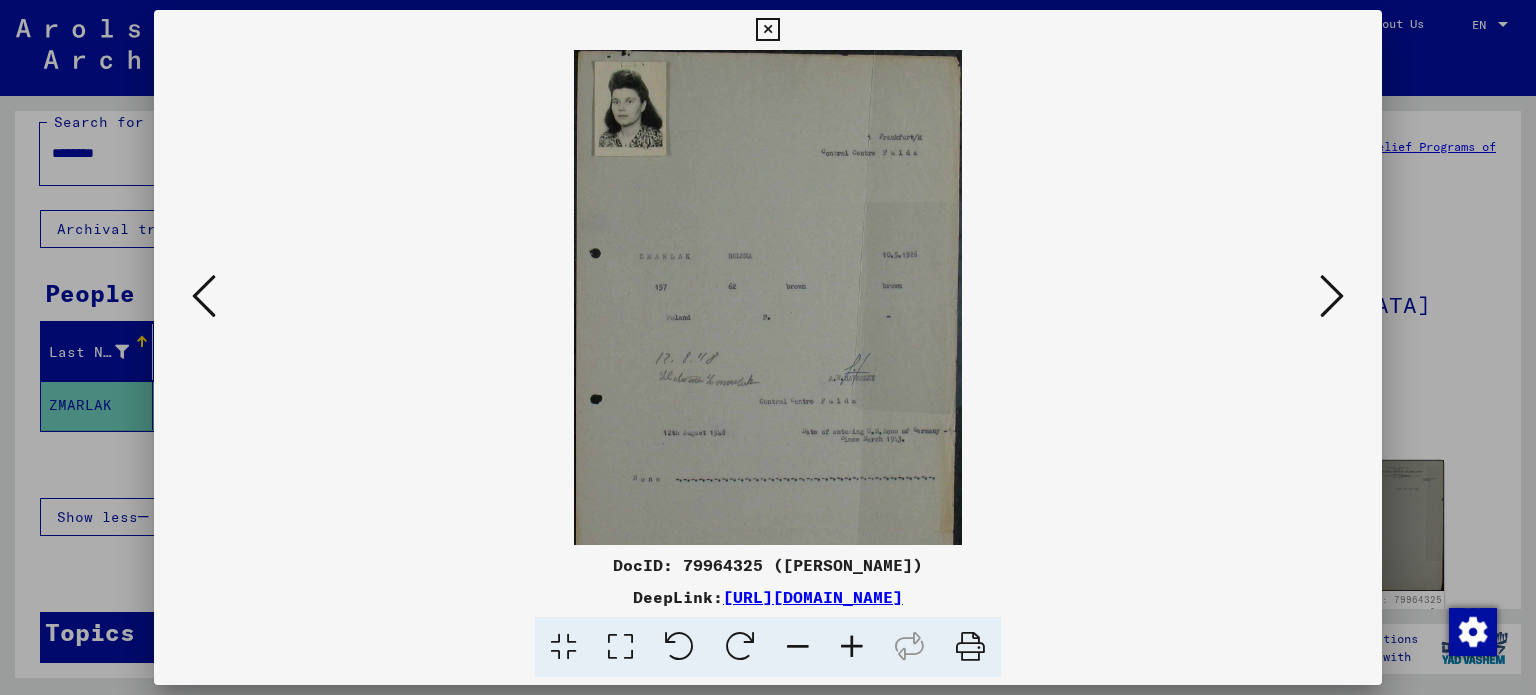 click at bounding box center [852, 647] 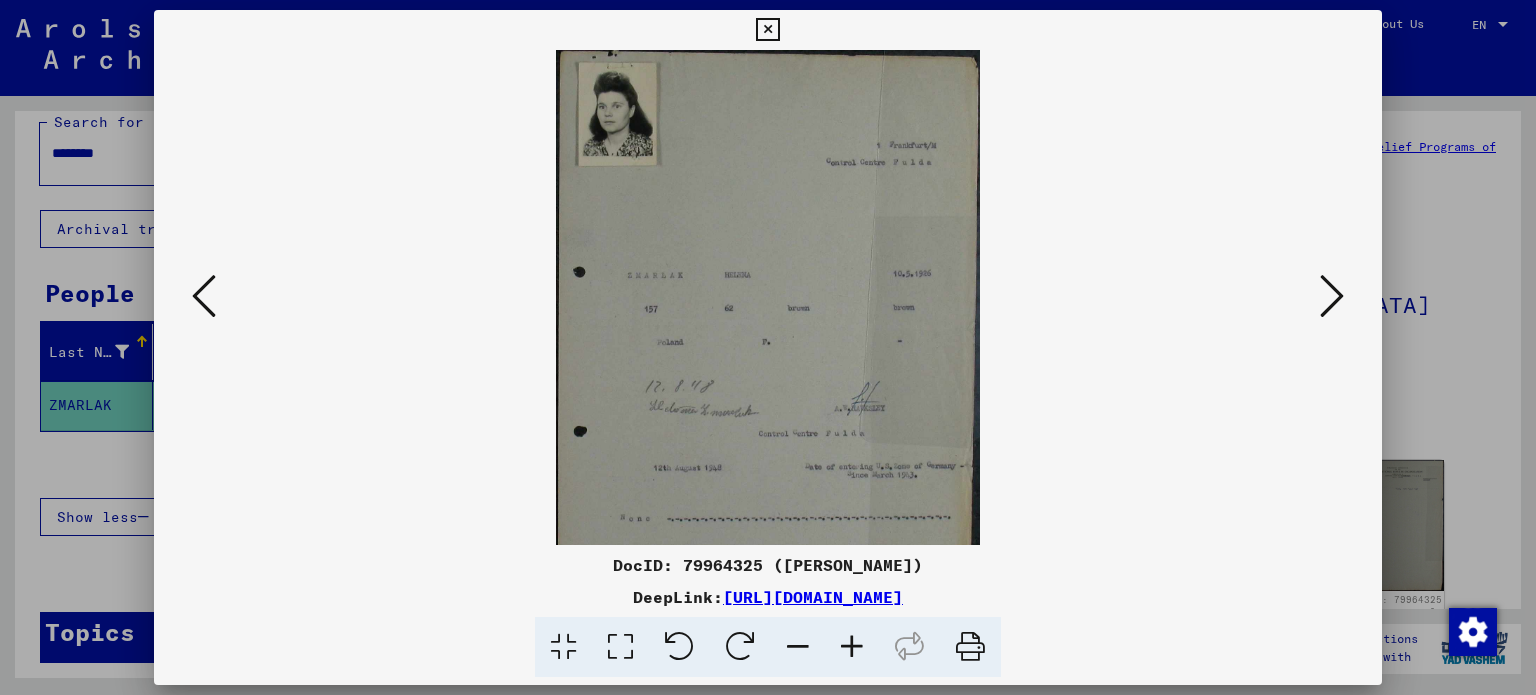 click at bounding box center (852, 647) 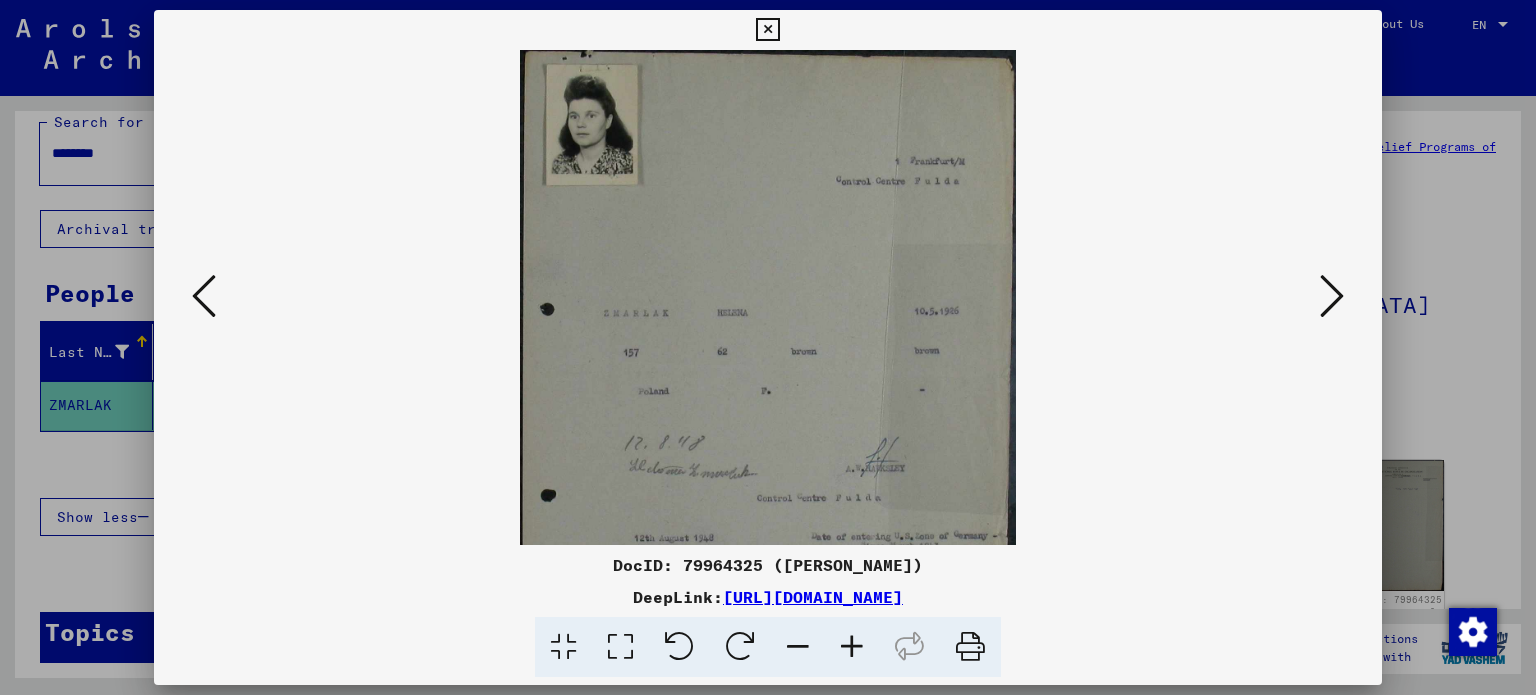 click at bounding box center (852, 647) 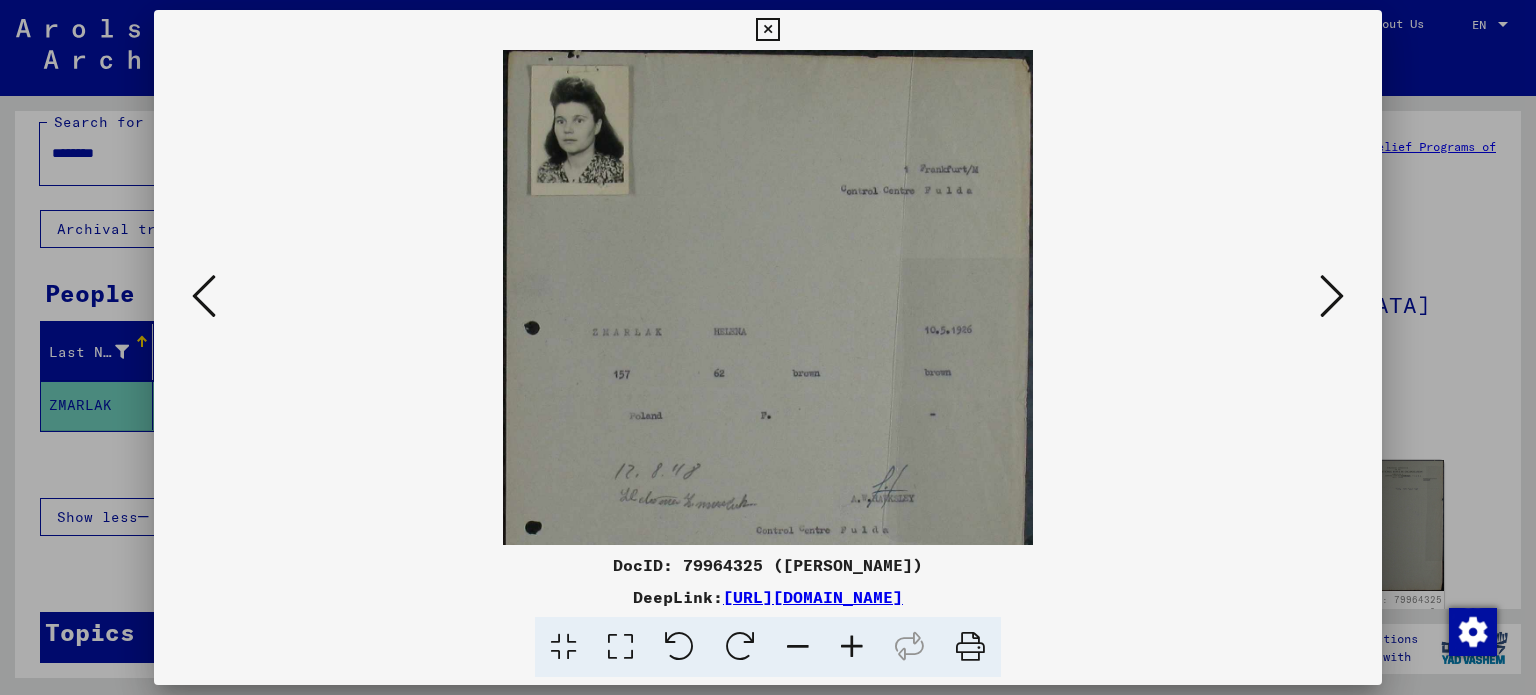 click at bounding box center [852, 647] 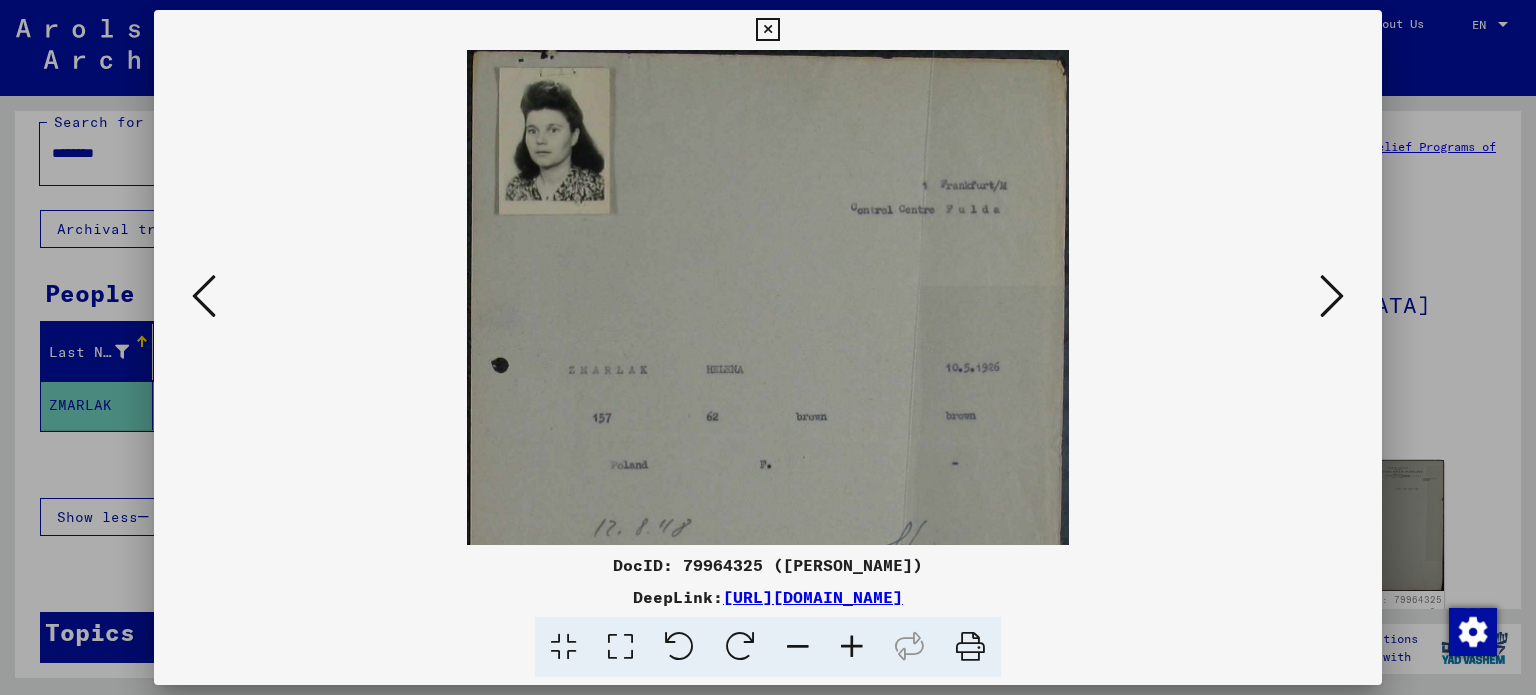 click at bounding box center (852, 647) 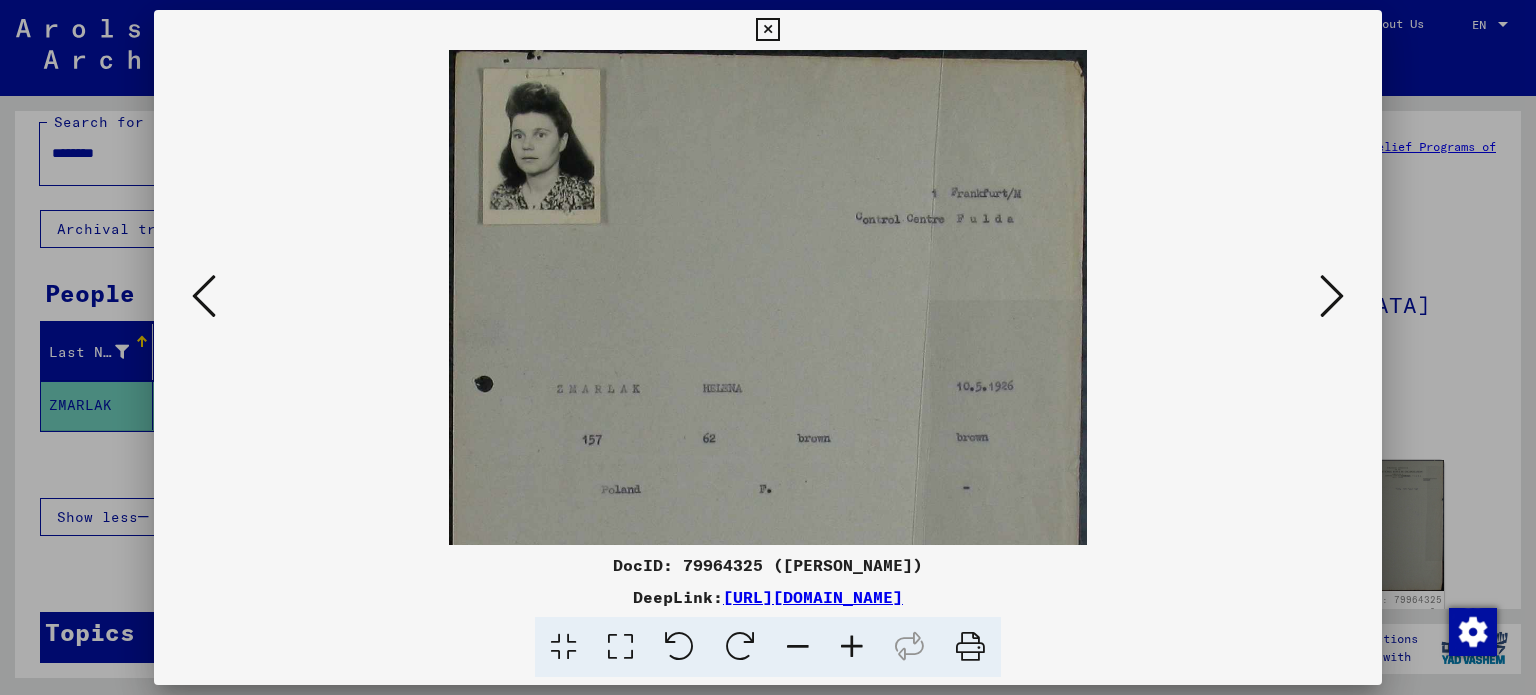 click at bounding box center [852, 647] 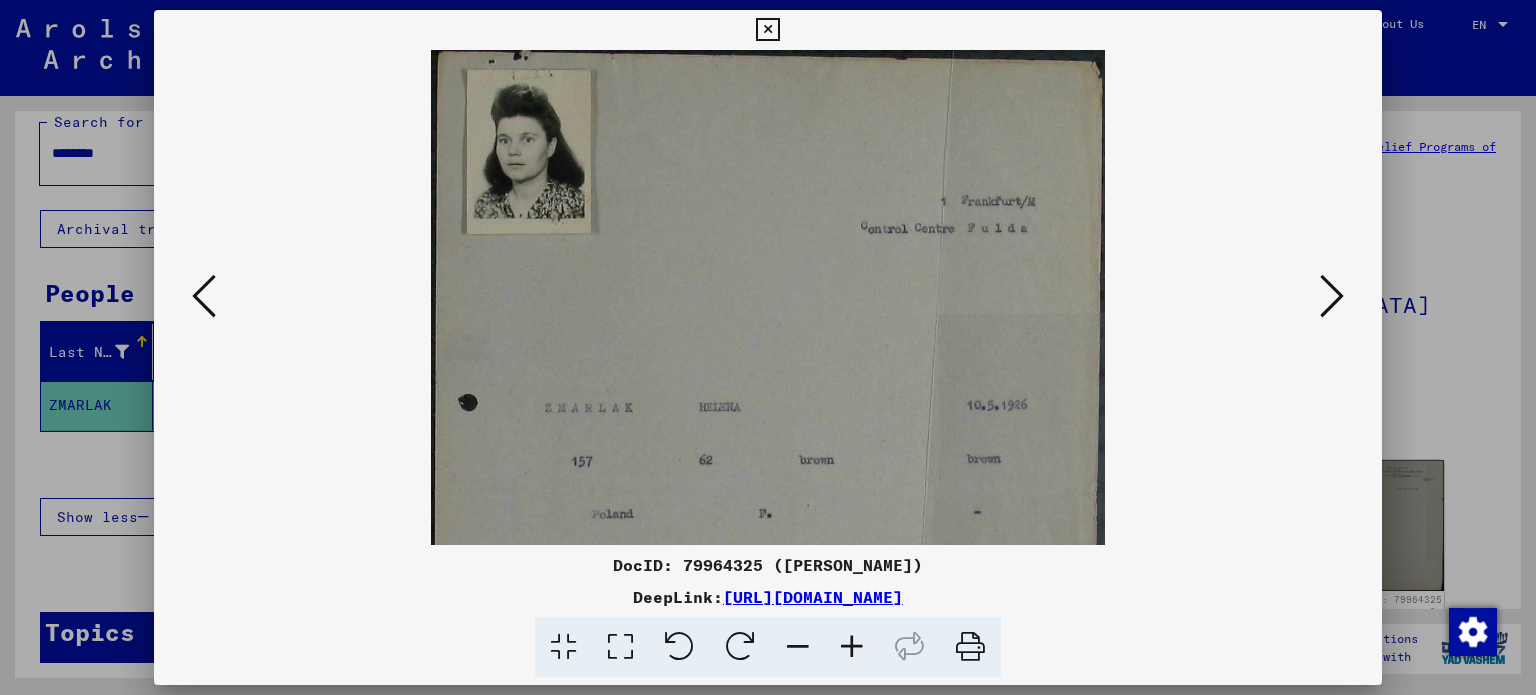 click at bounding box center [852, 647] 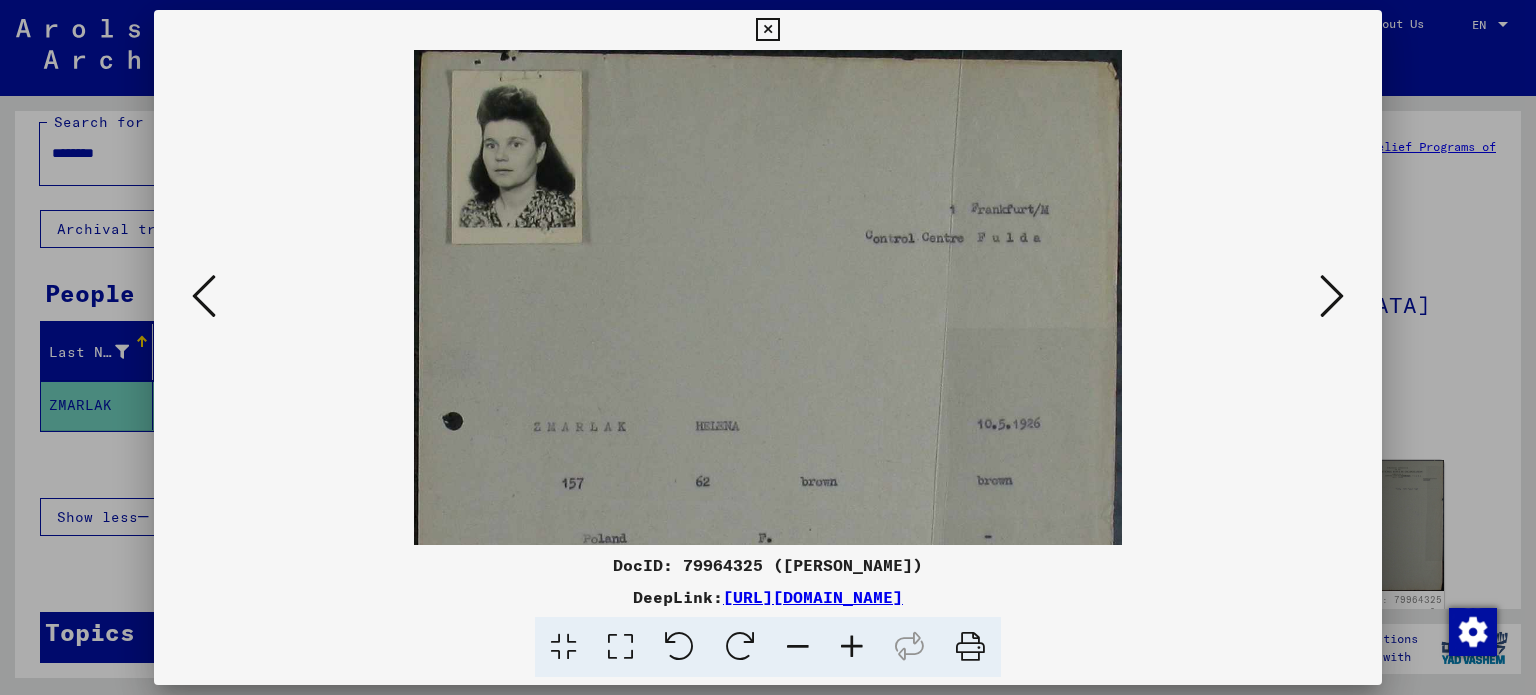 click at bounding box center (852, 647) 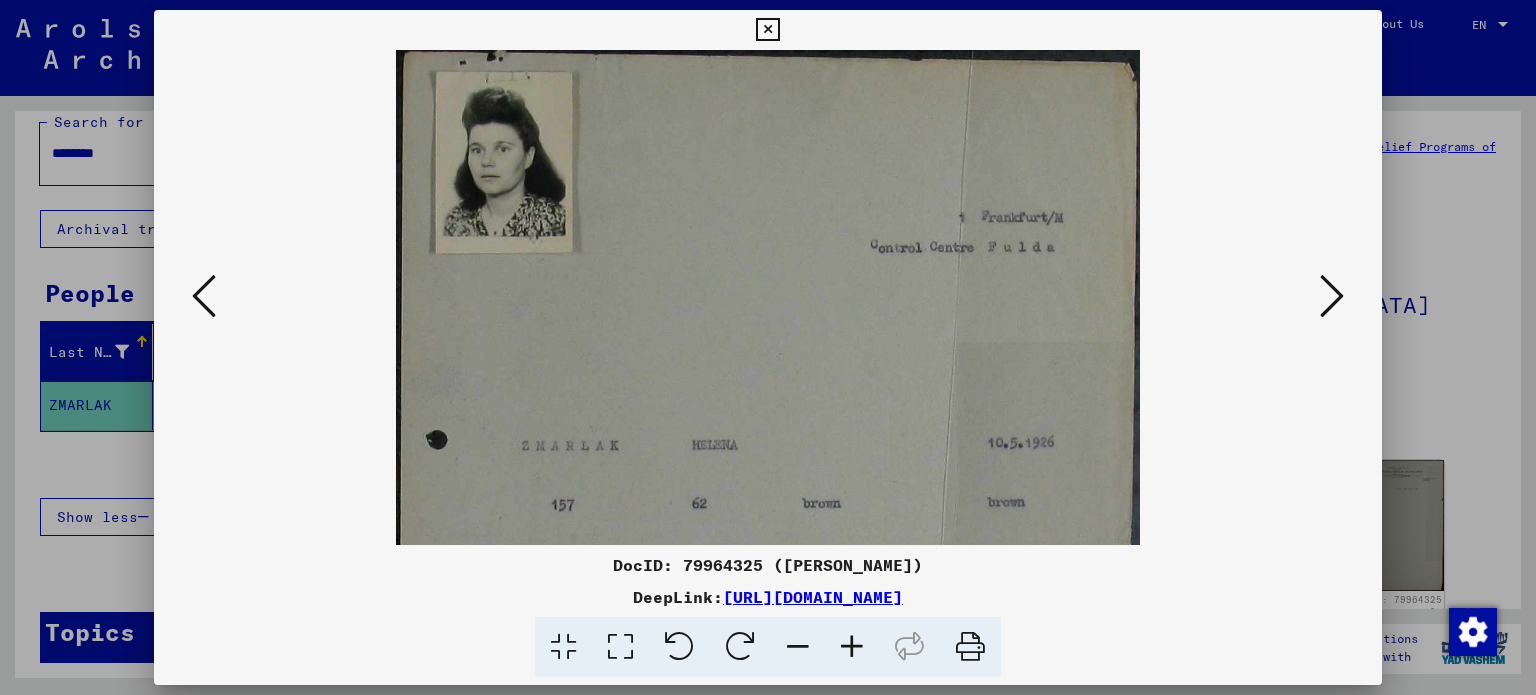 click at bounding box center (852, 647) 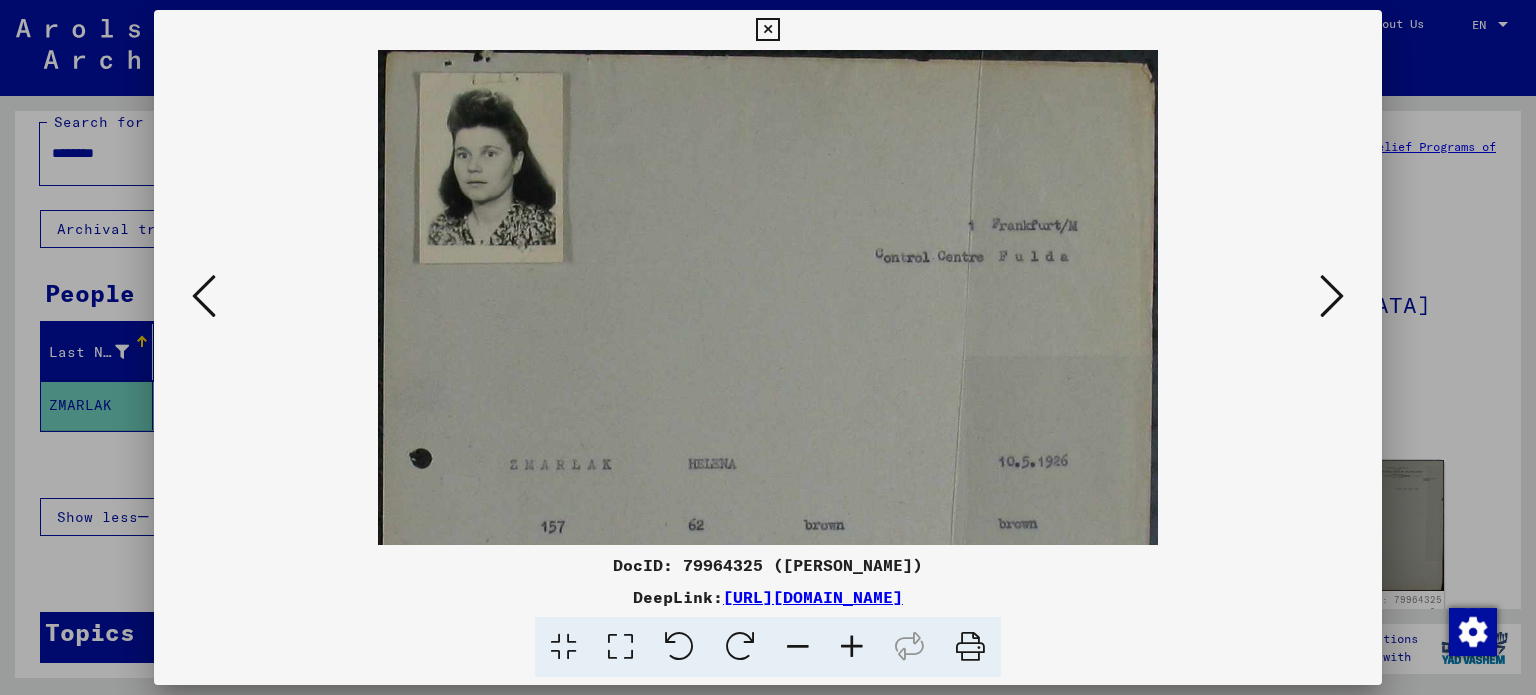 click at bounding box center (852, 647) 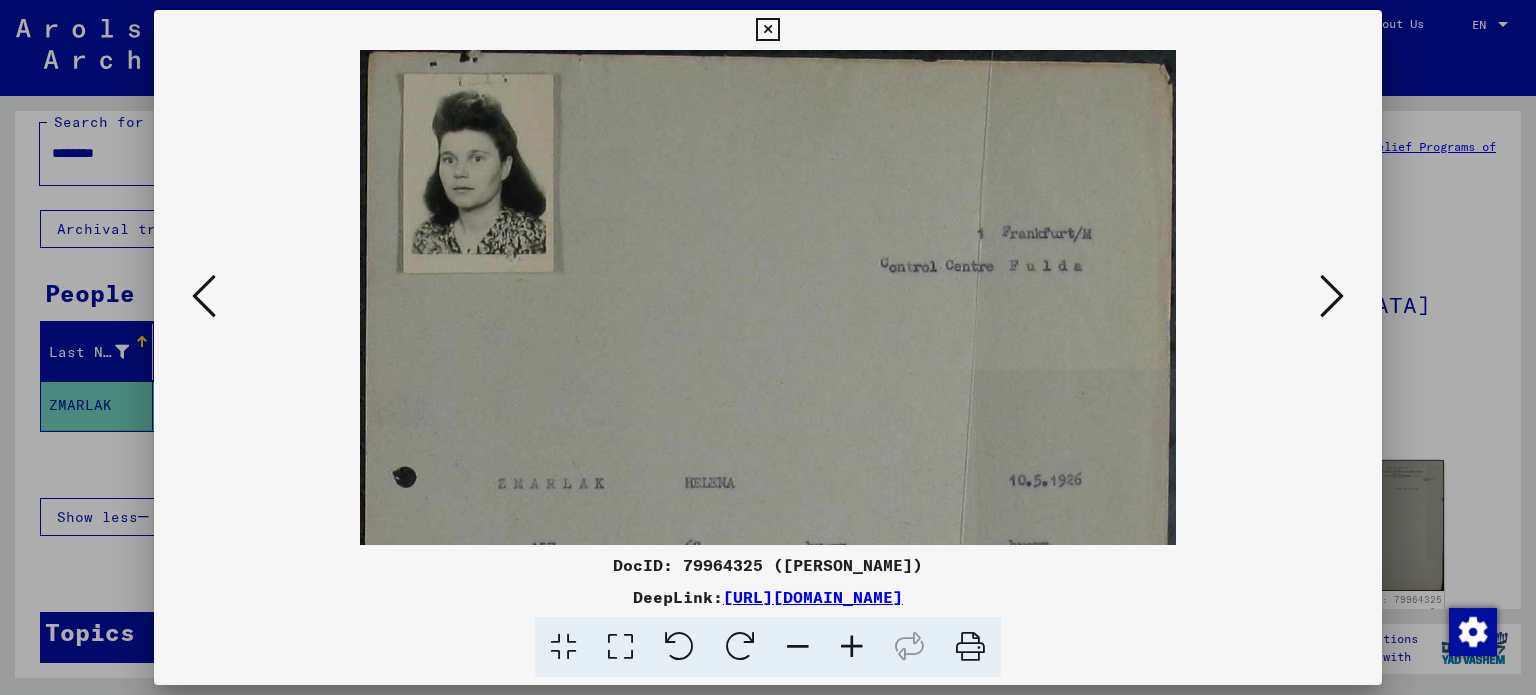 click at bounding box center (852, 647) 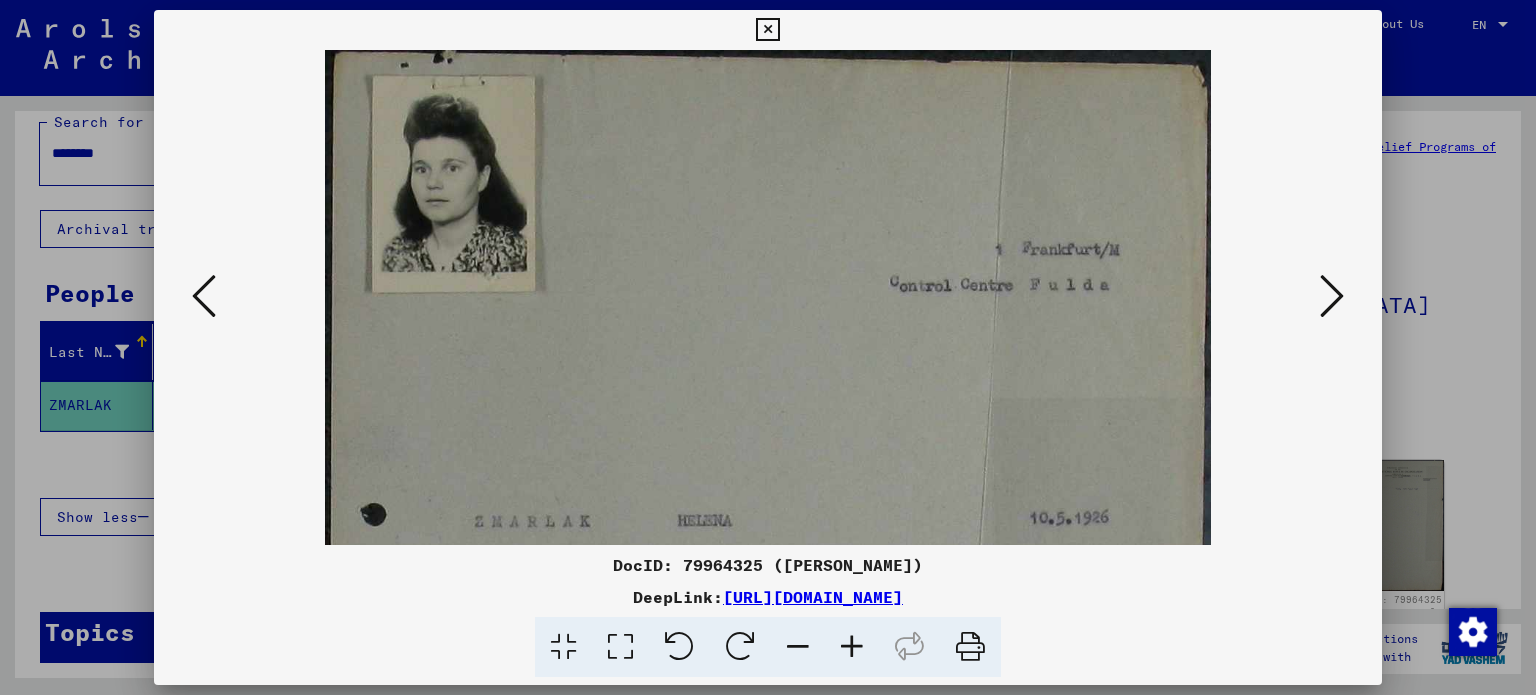 click at bounding box center (852, 647) 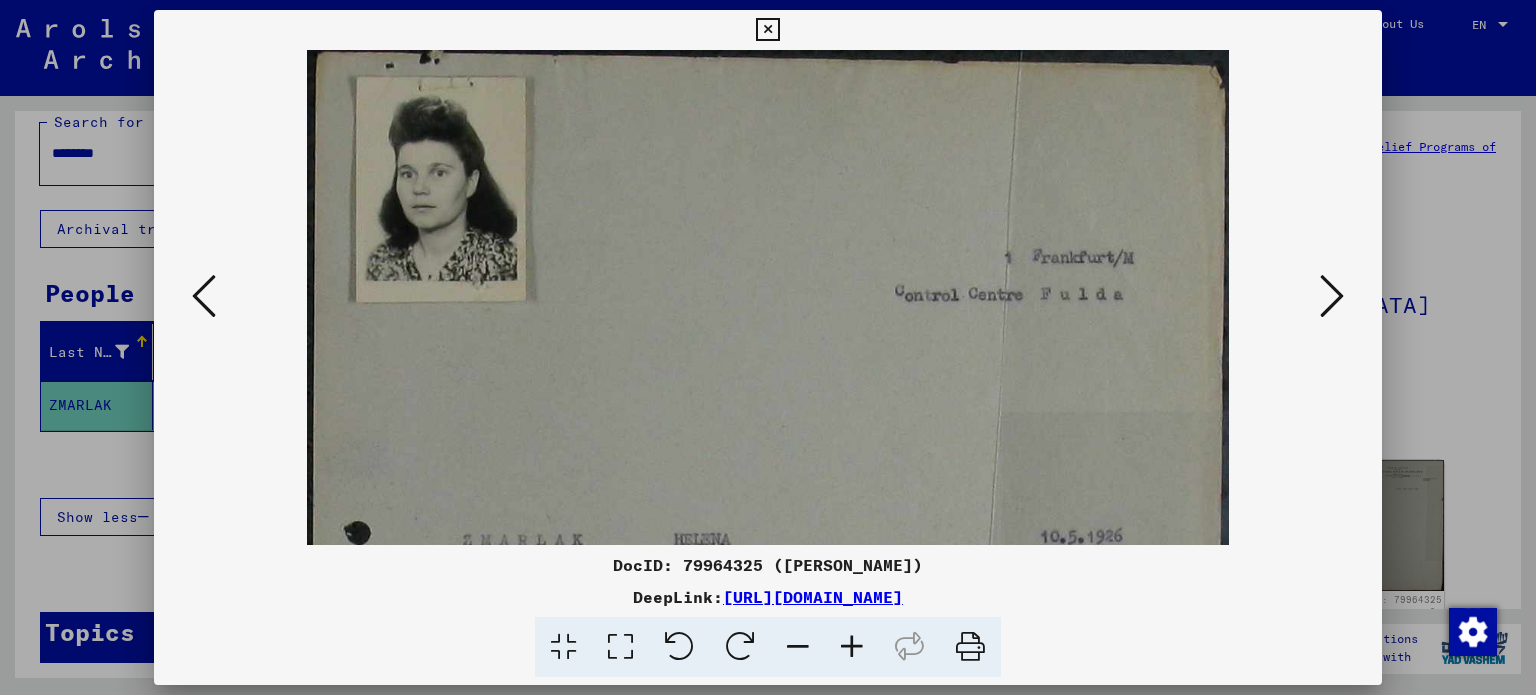 click at bounding box center (852, 647) 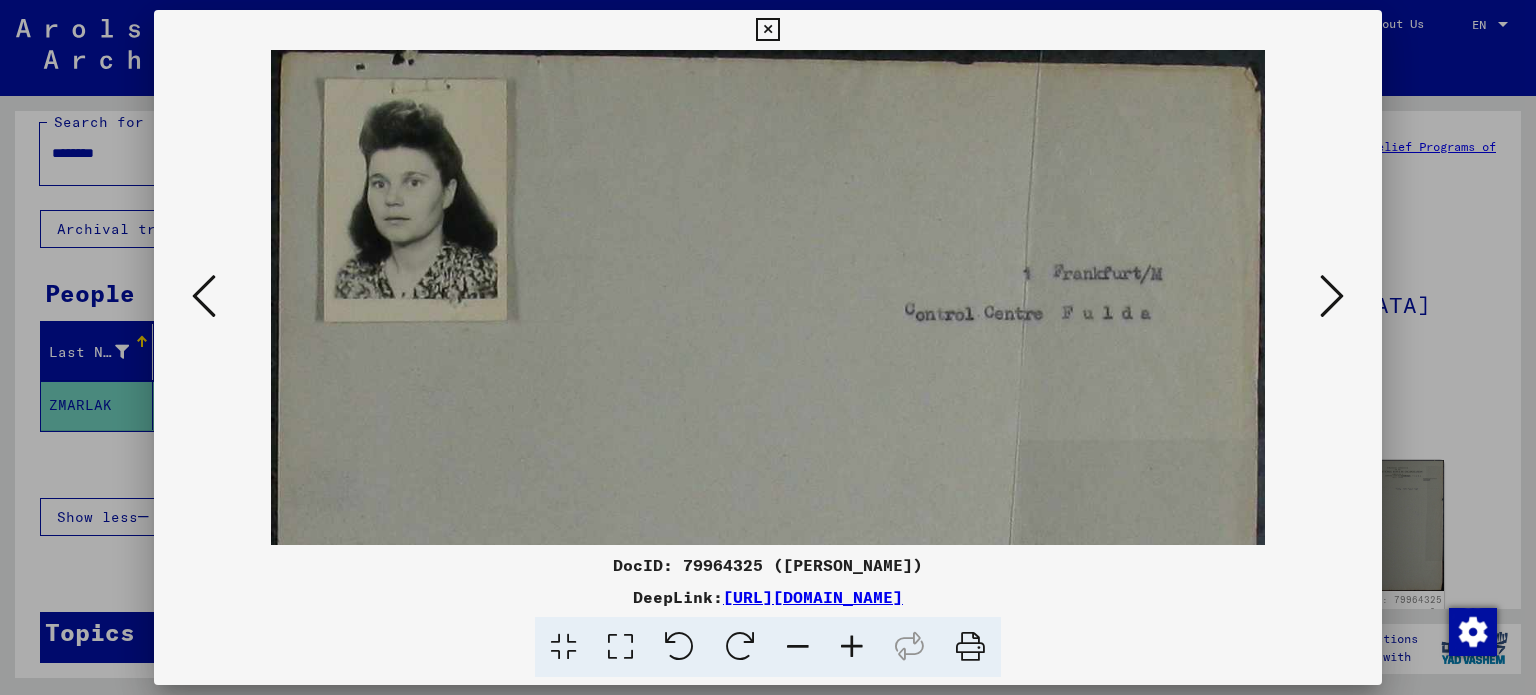click at bounding box center (852, 647) 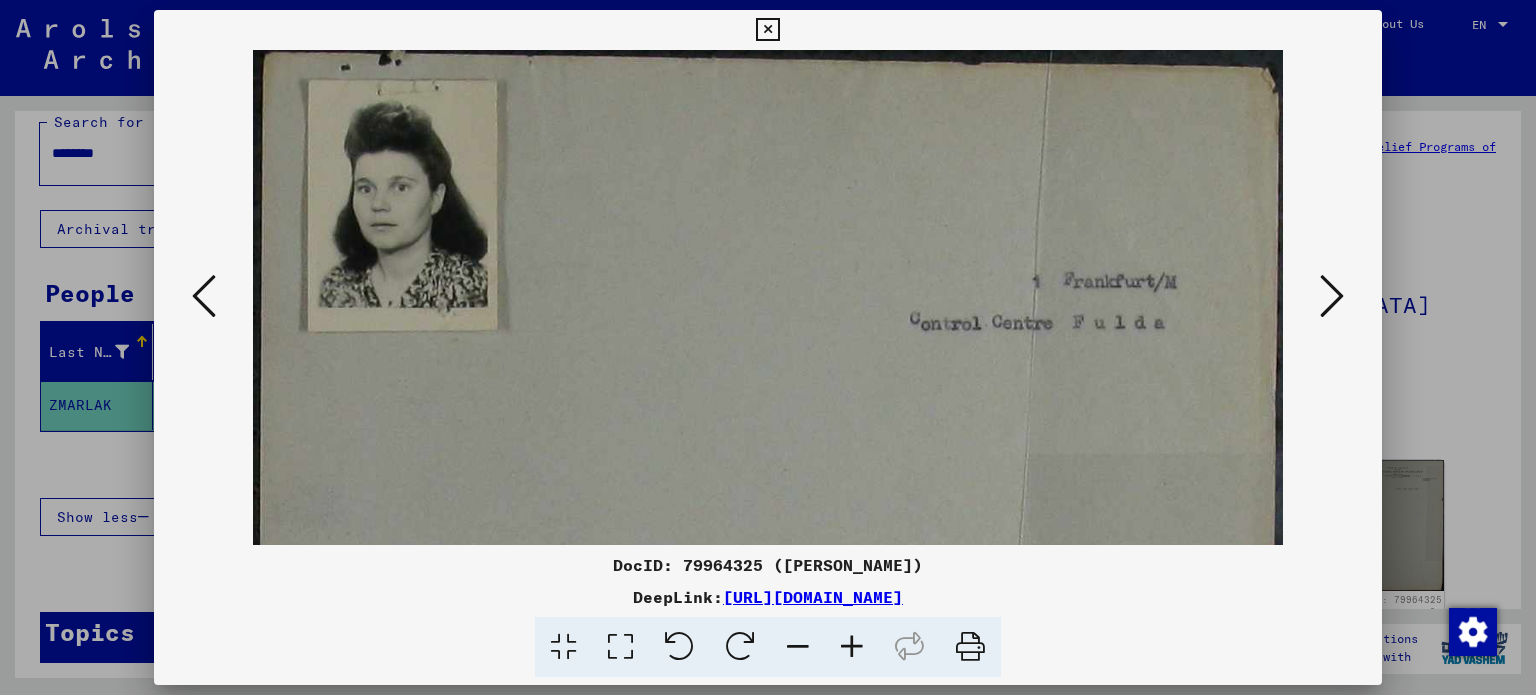 click at bounding box center (852, 647) 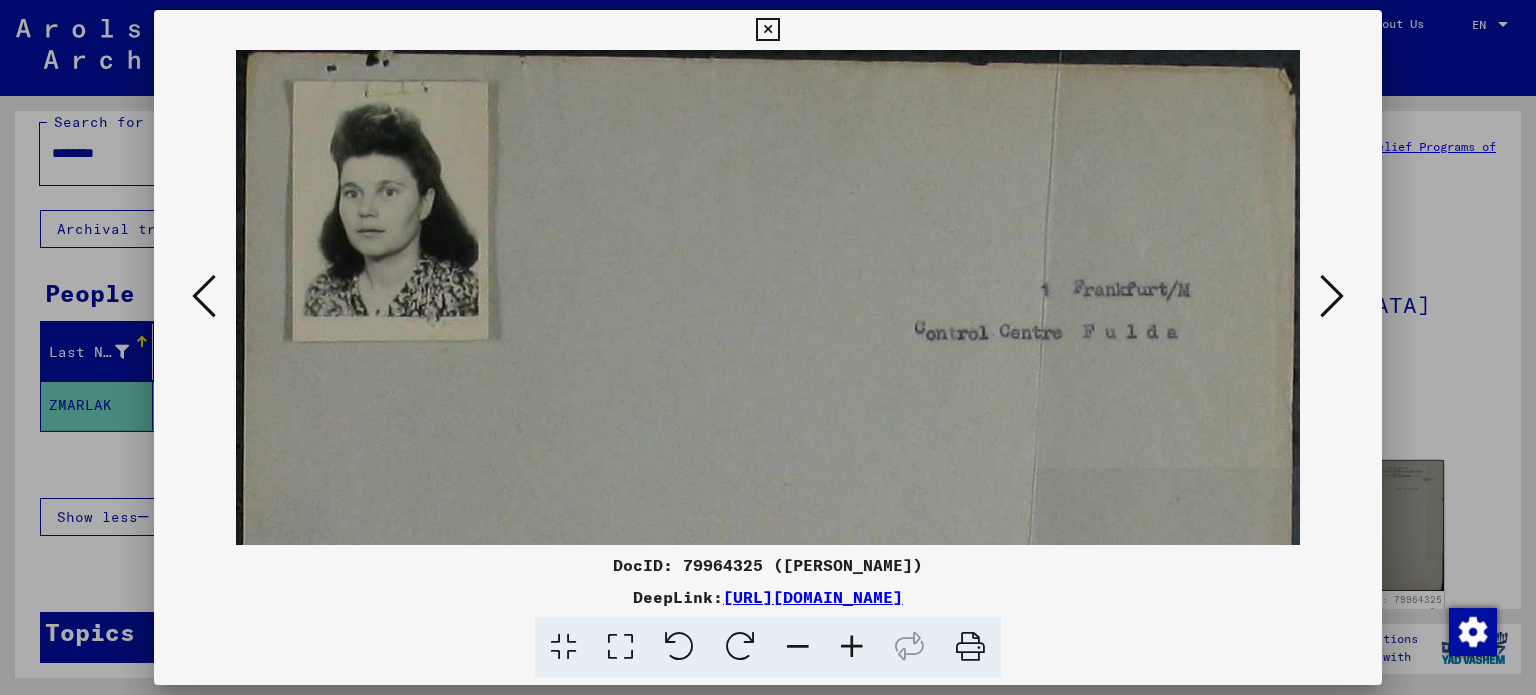 scroll, scrollTop: 0, scrollLeft: 0, axis: both 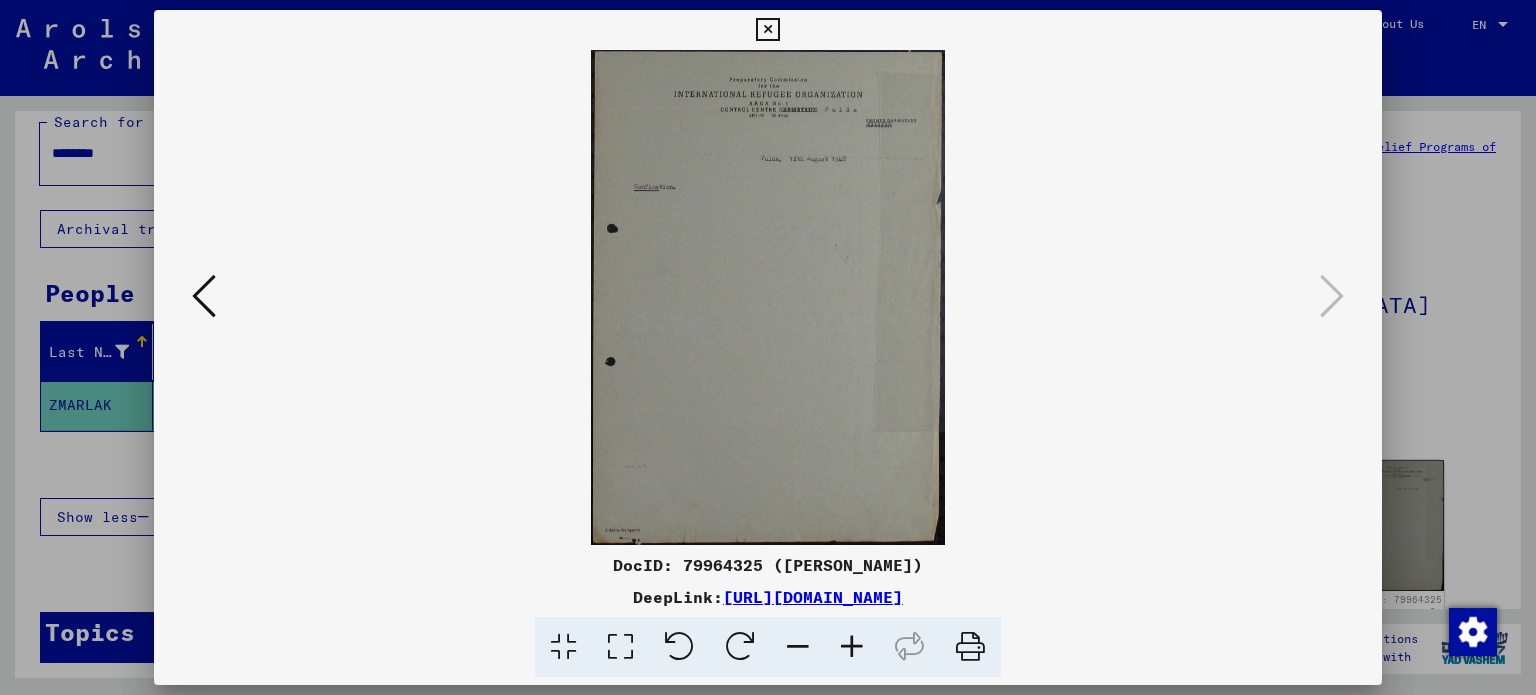 click at bounding box center (768, 297) 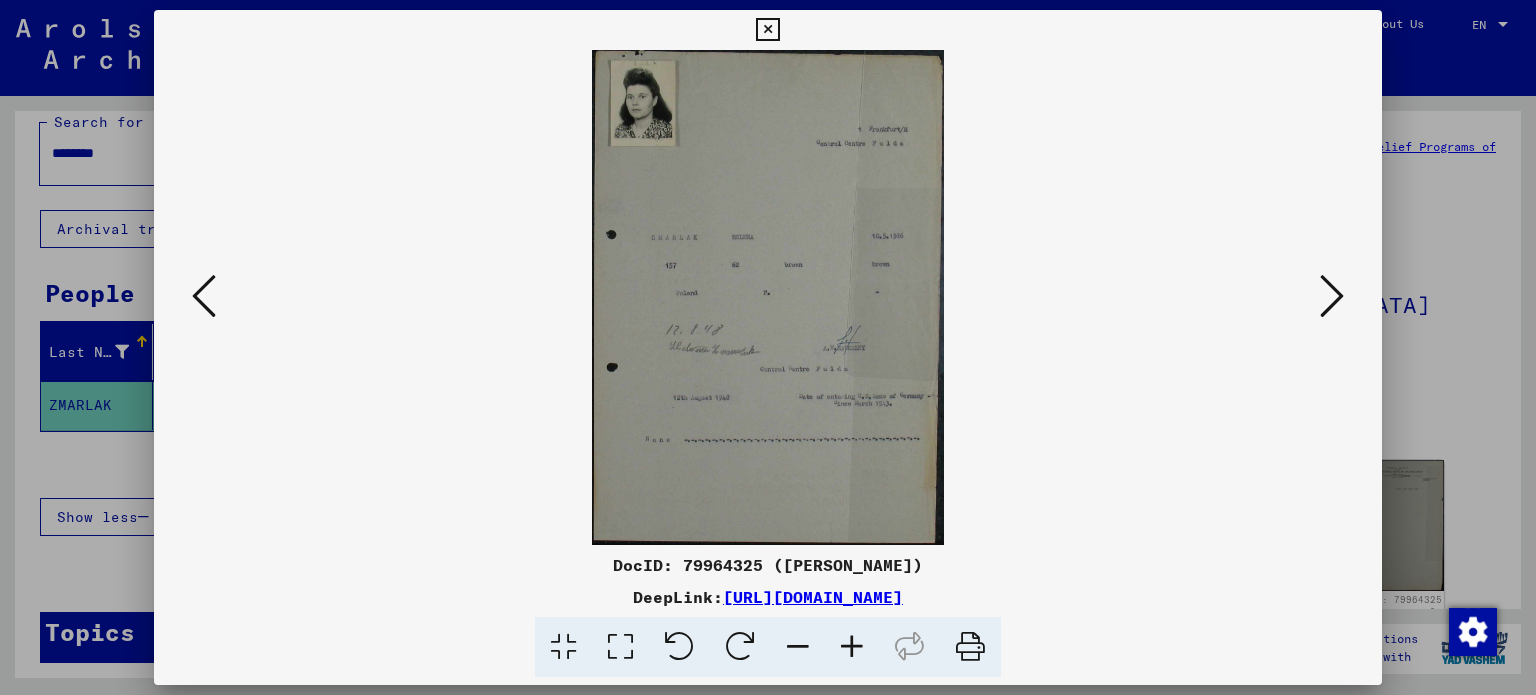 click at bounding box center [204, 296] 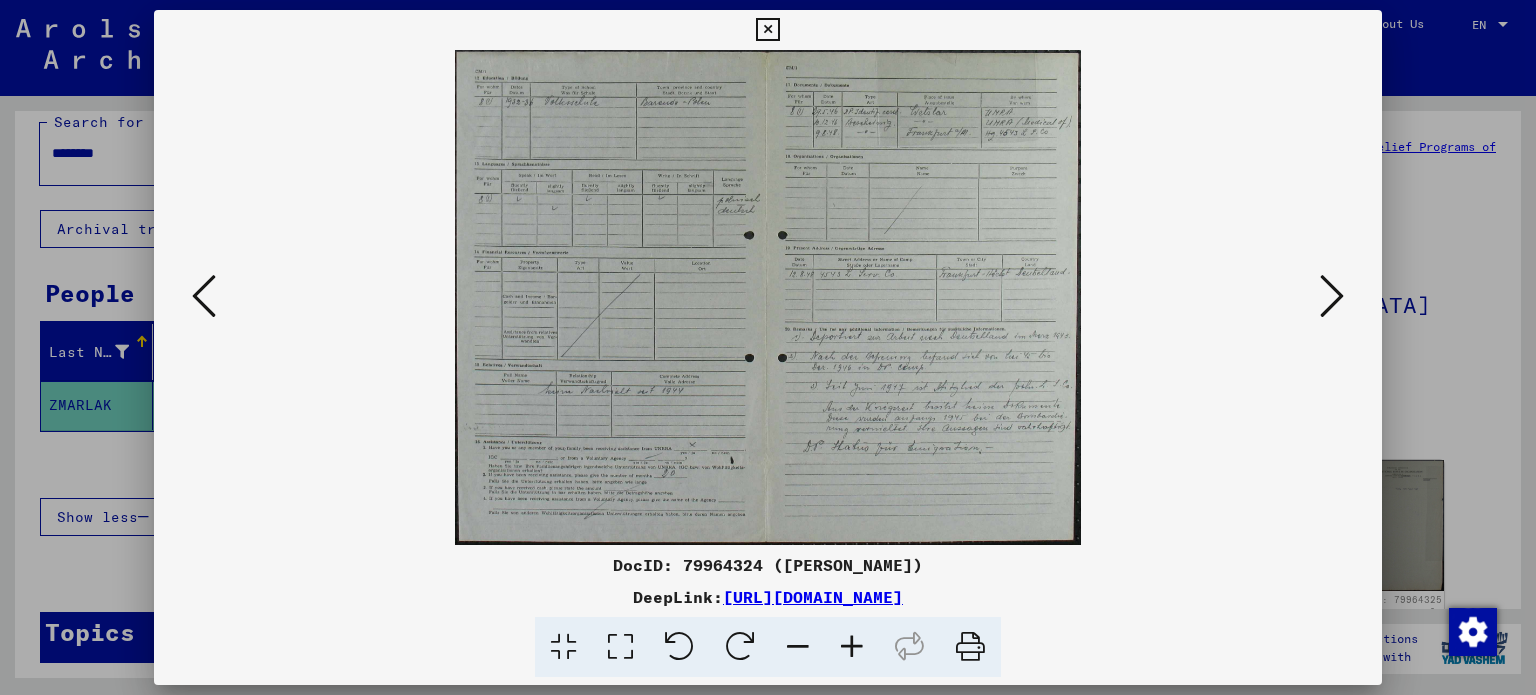 click at bounding box center [852, 647] 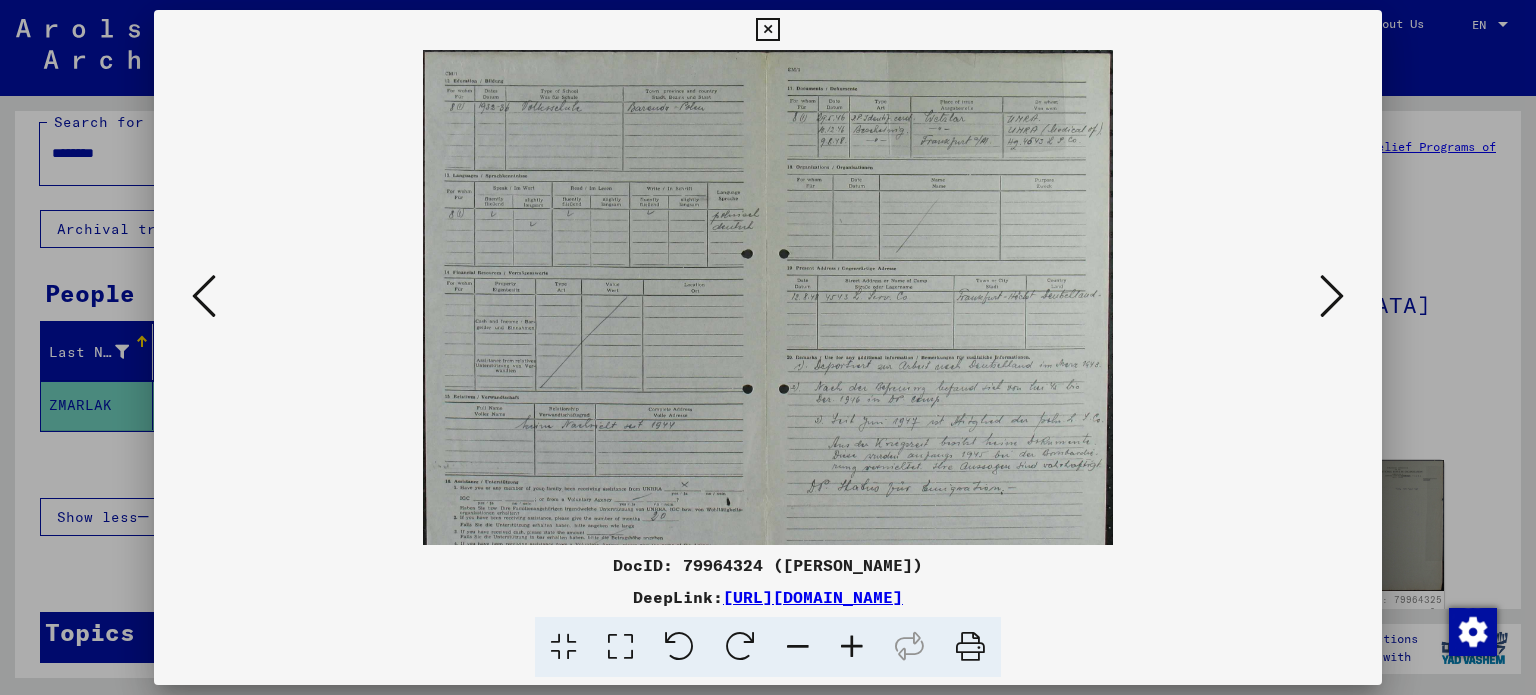 click at bounding box center (852, 647) 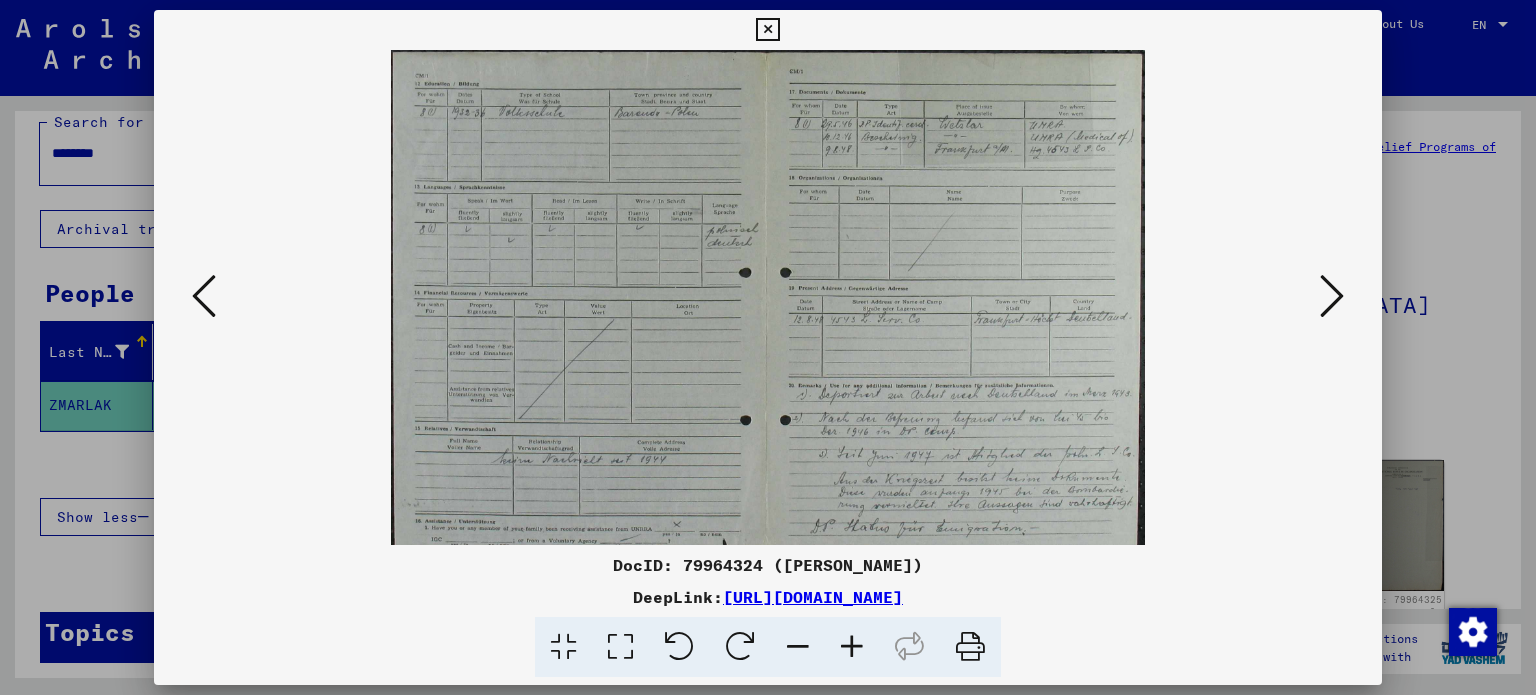 click at bounding box center (852, 647) 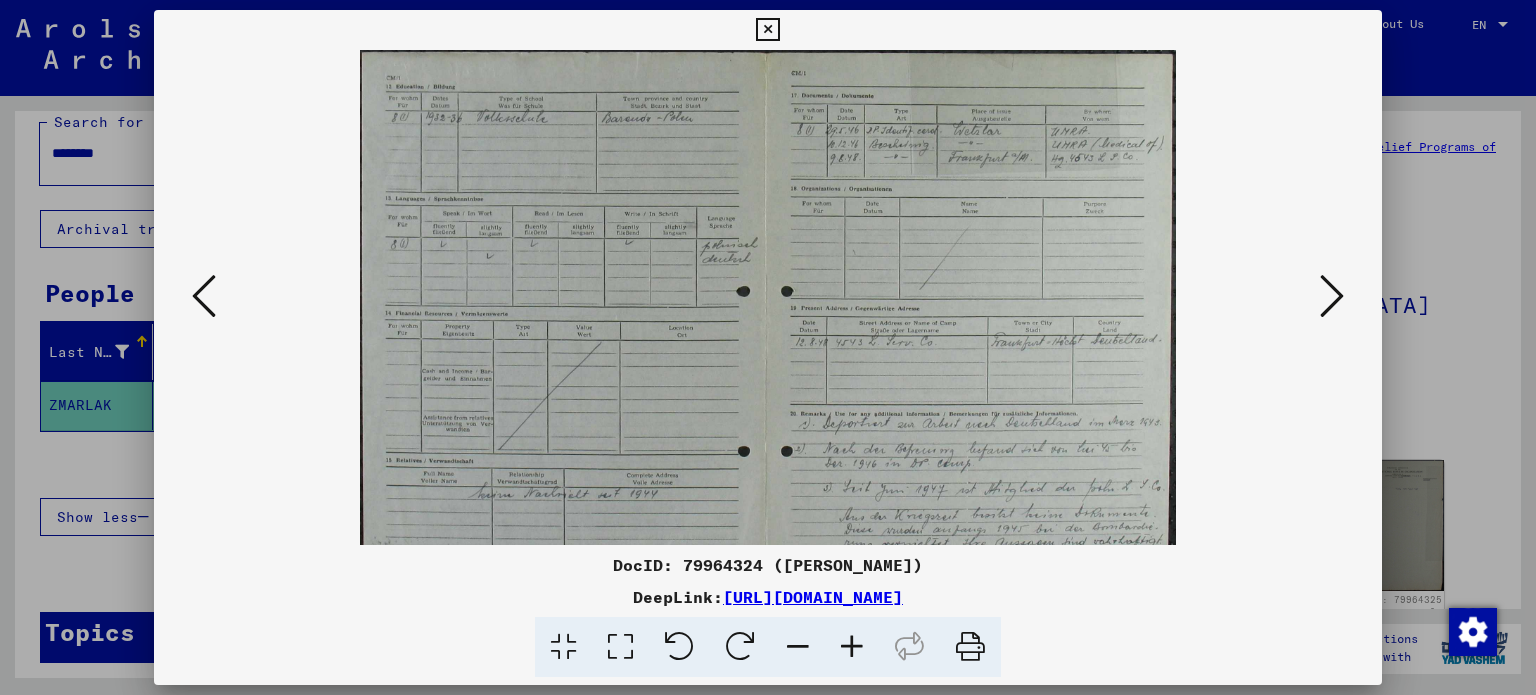 click at bounding box center [852, 647] 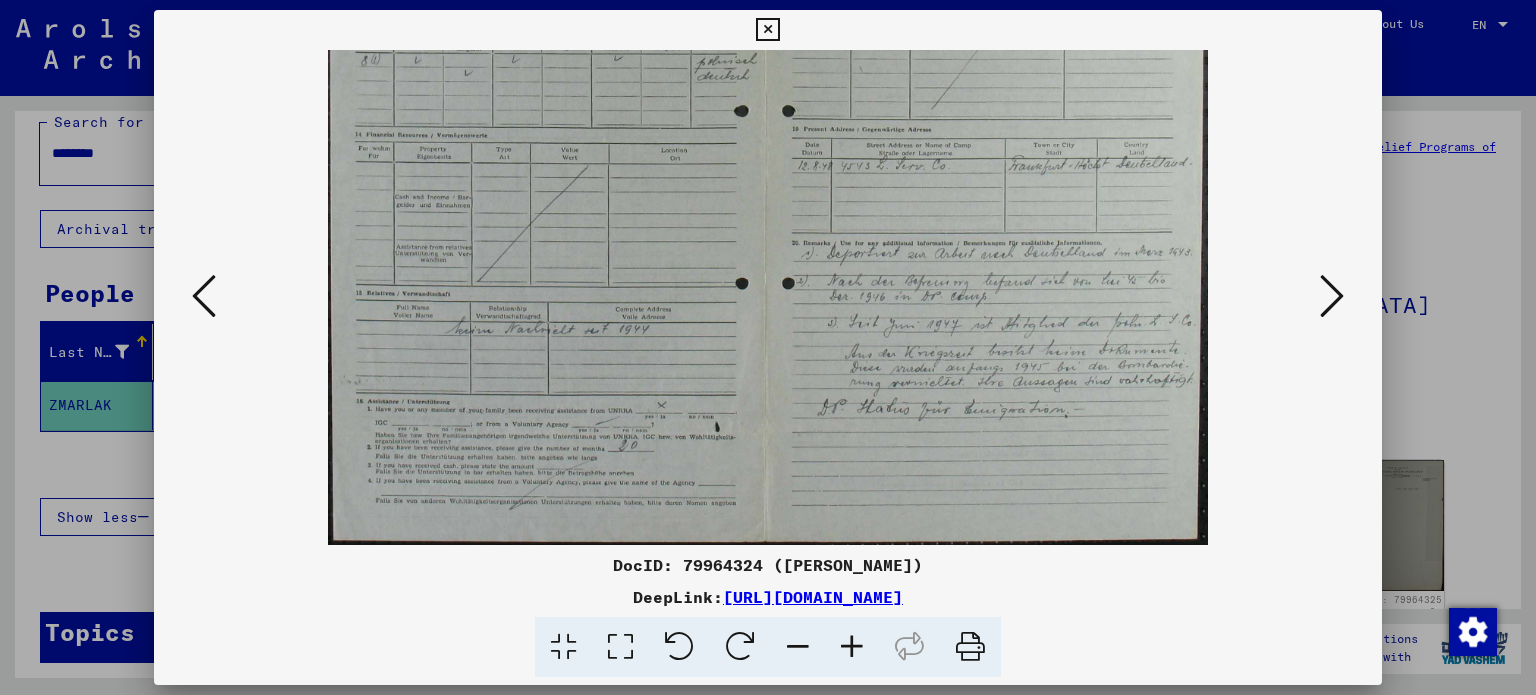 drag, startPoint x: 974, startPoint y: 445, endPoint x: 289, endPoint y: 269, distance: 707.2489 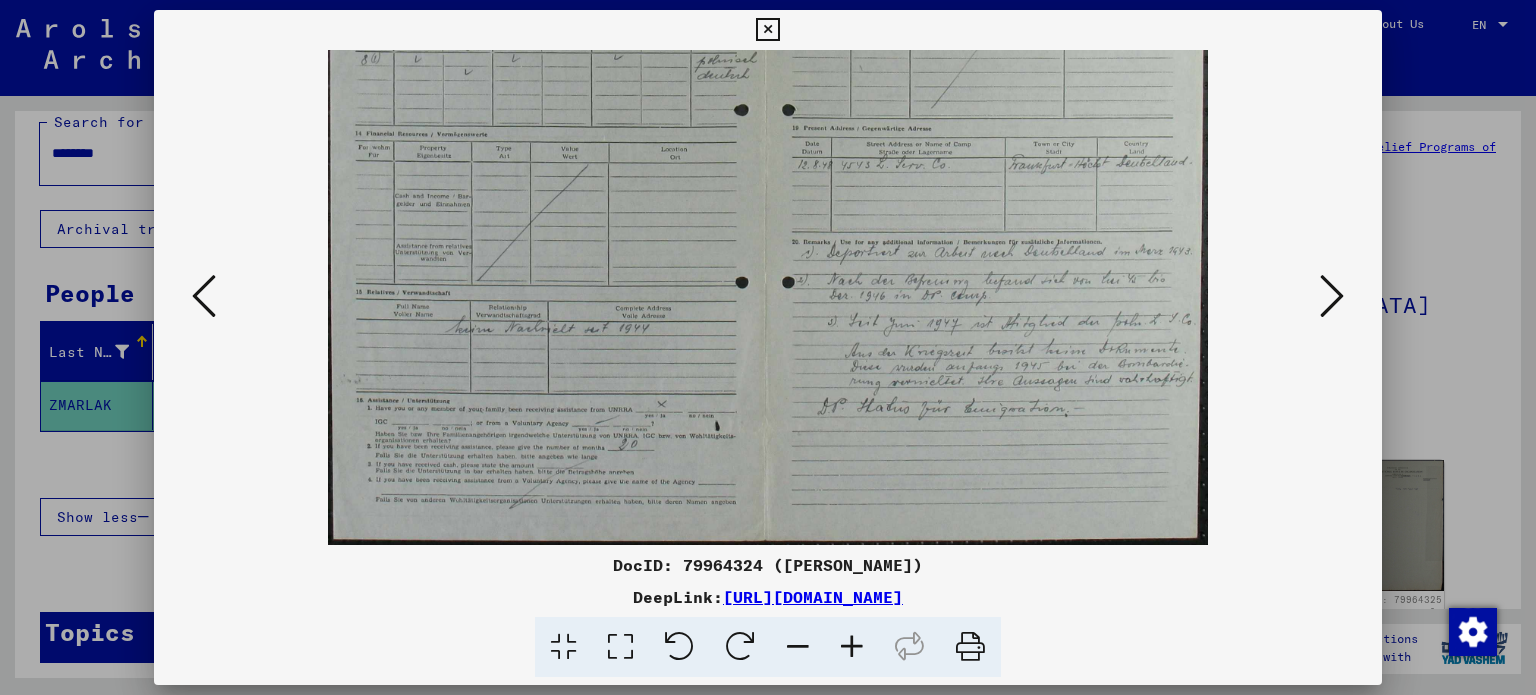 click at bounding box center [768, 97] 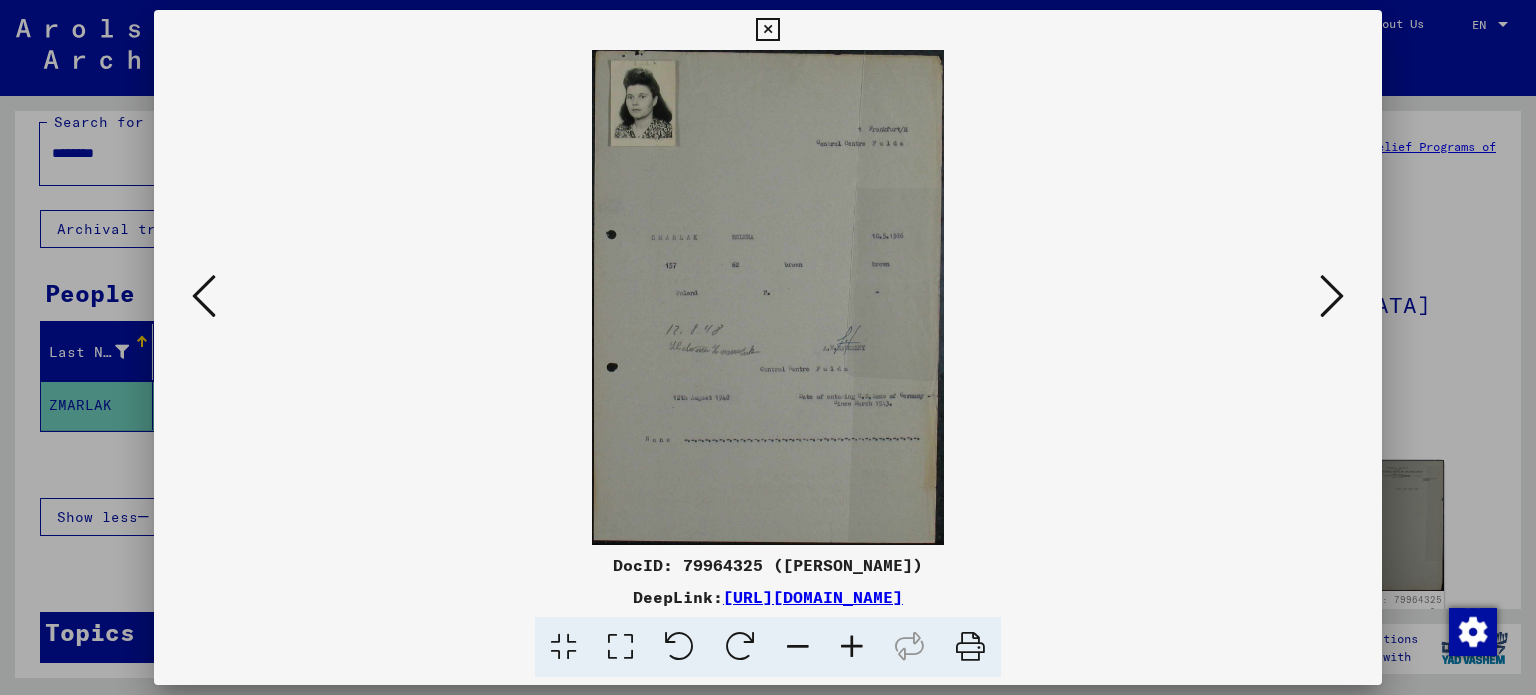 click at bounding box center [768, 297] 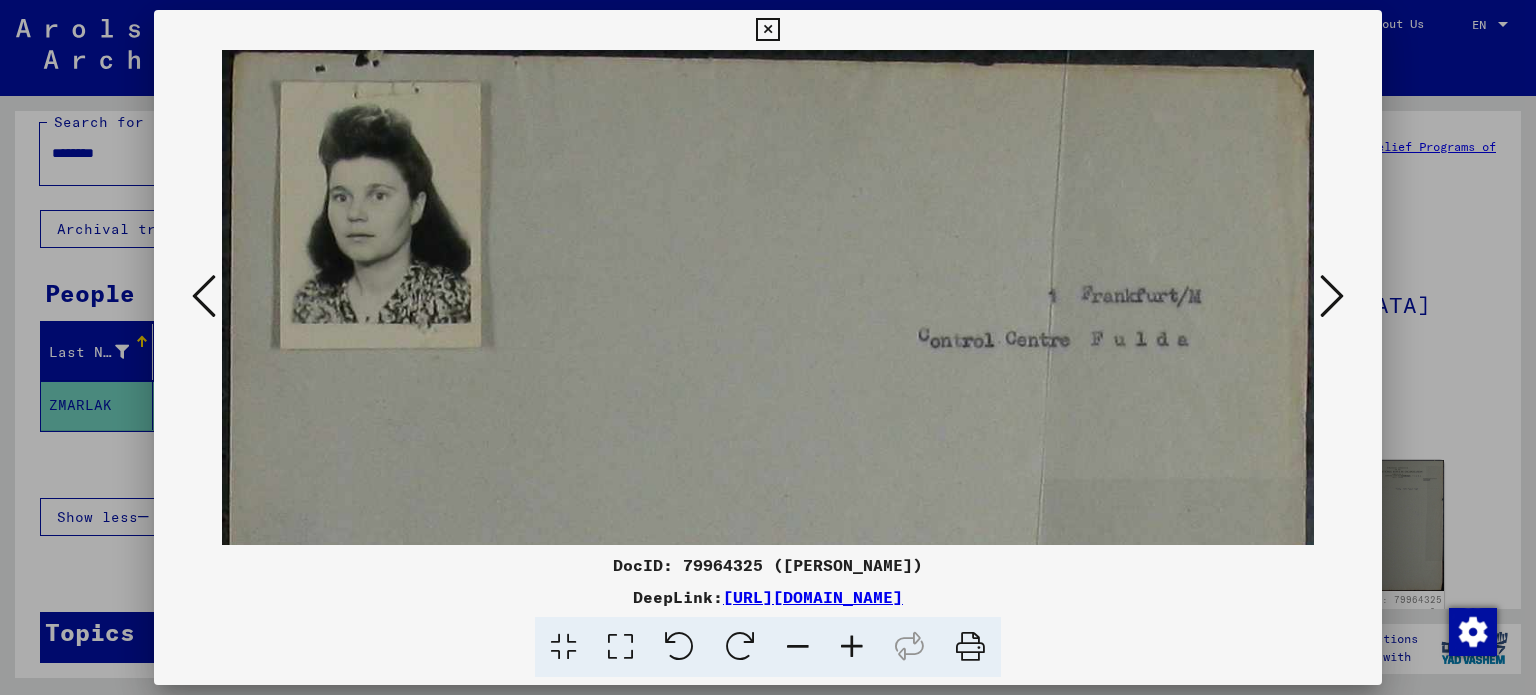 click at bounding box center (620, 647) 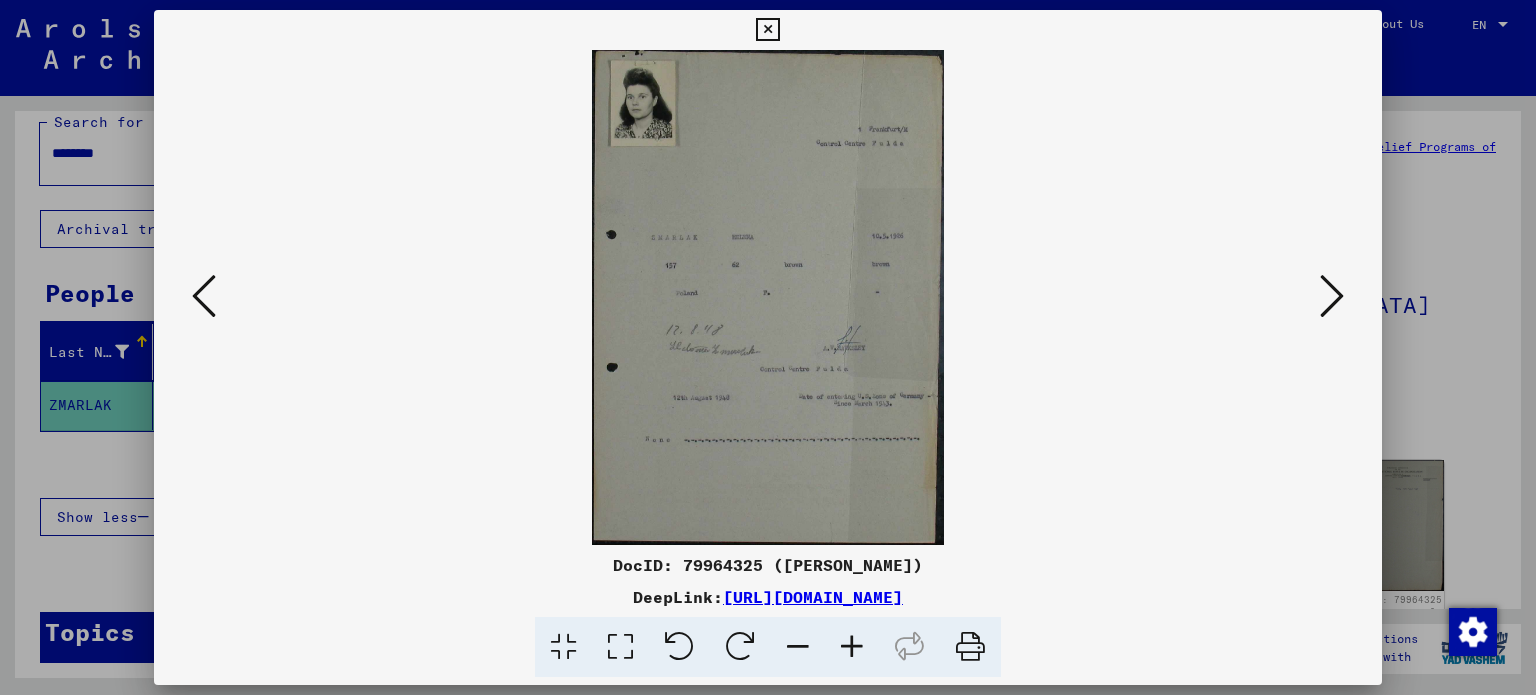 click at bounding box center (768, 347) 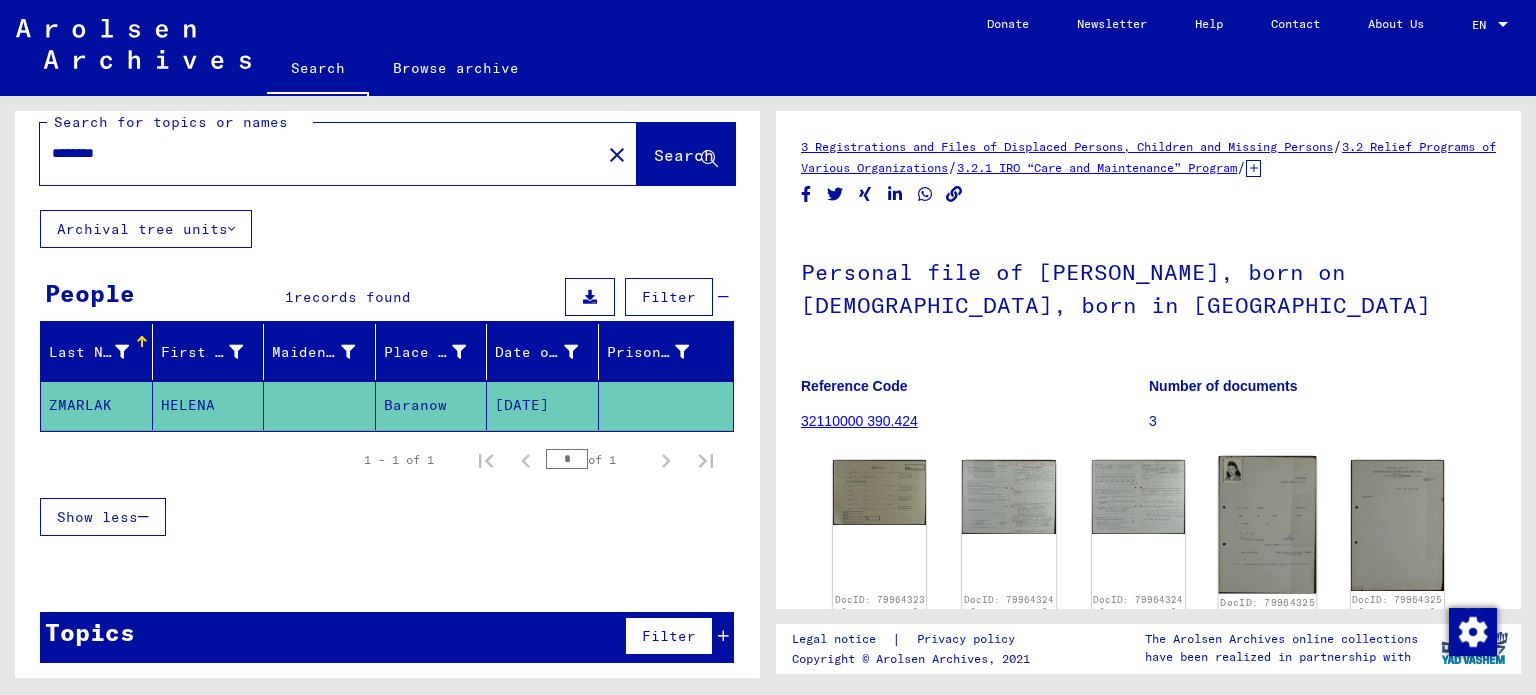 click 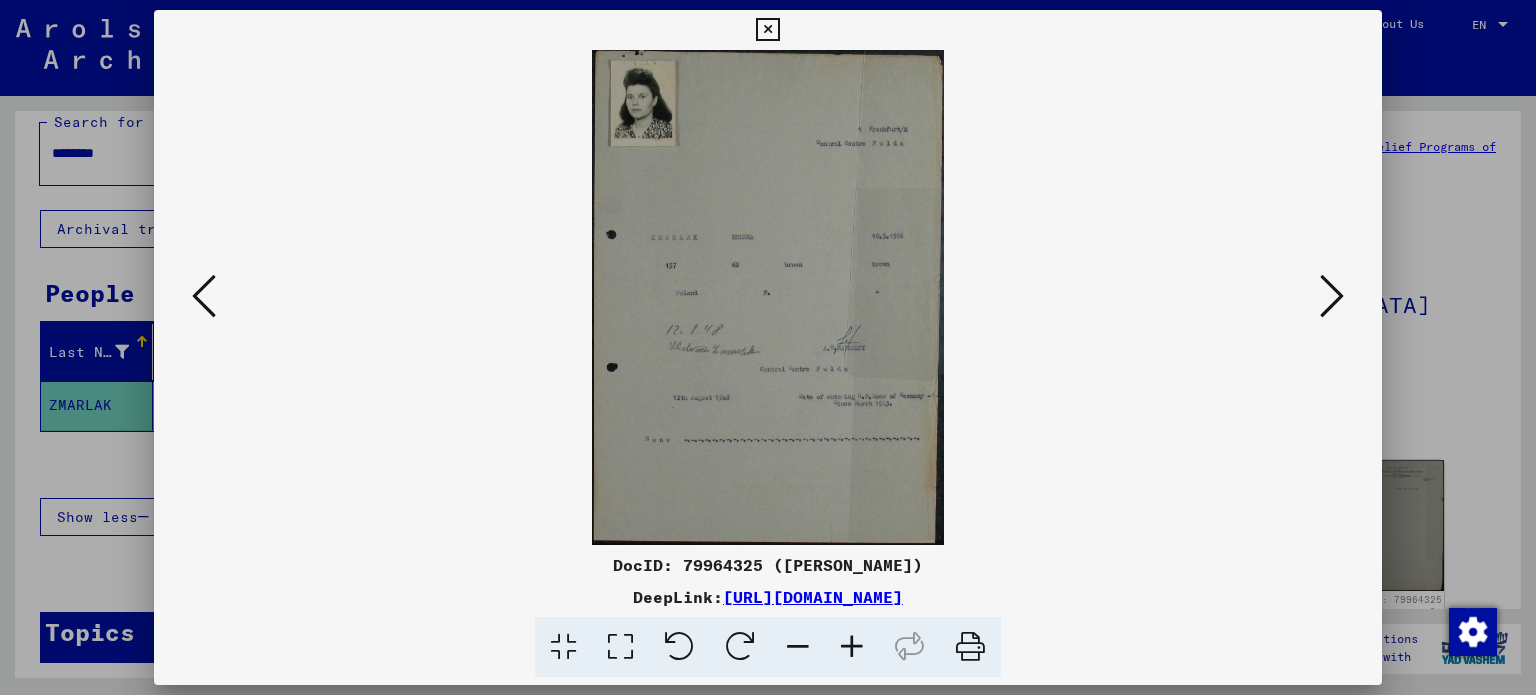 type 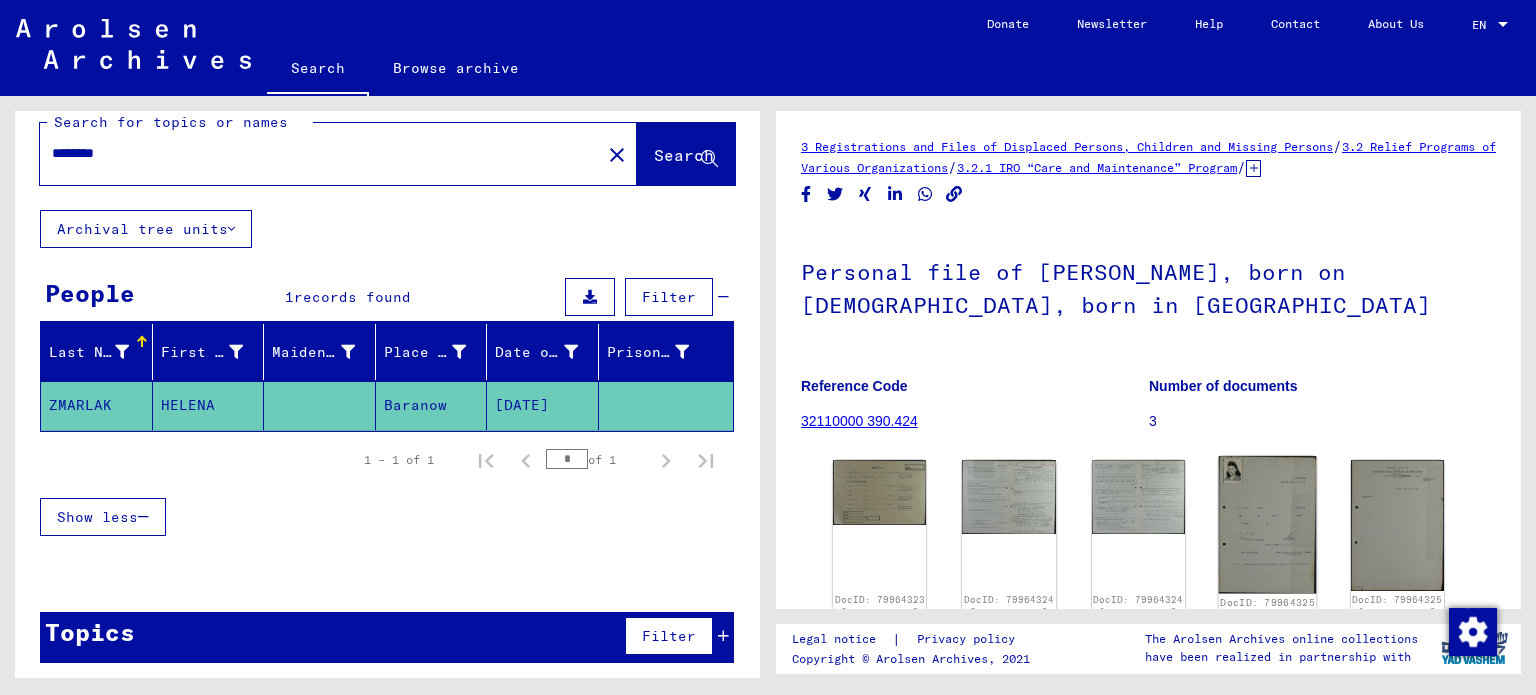 click 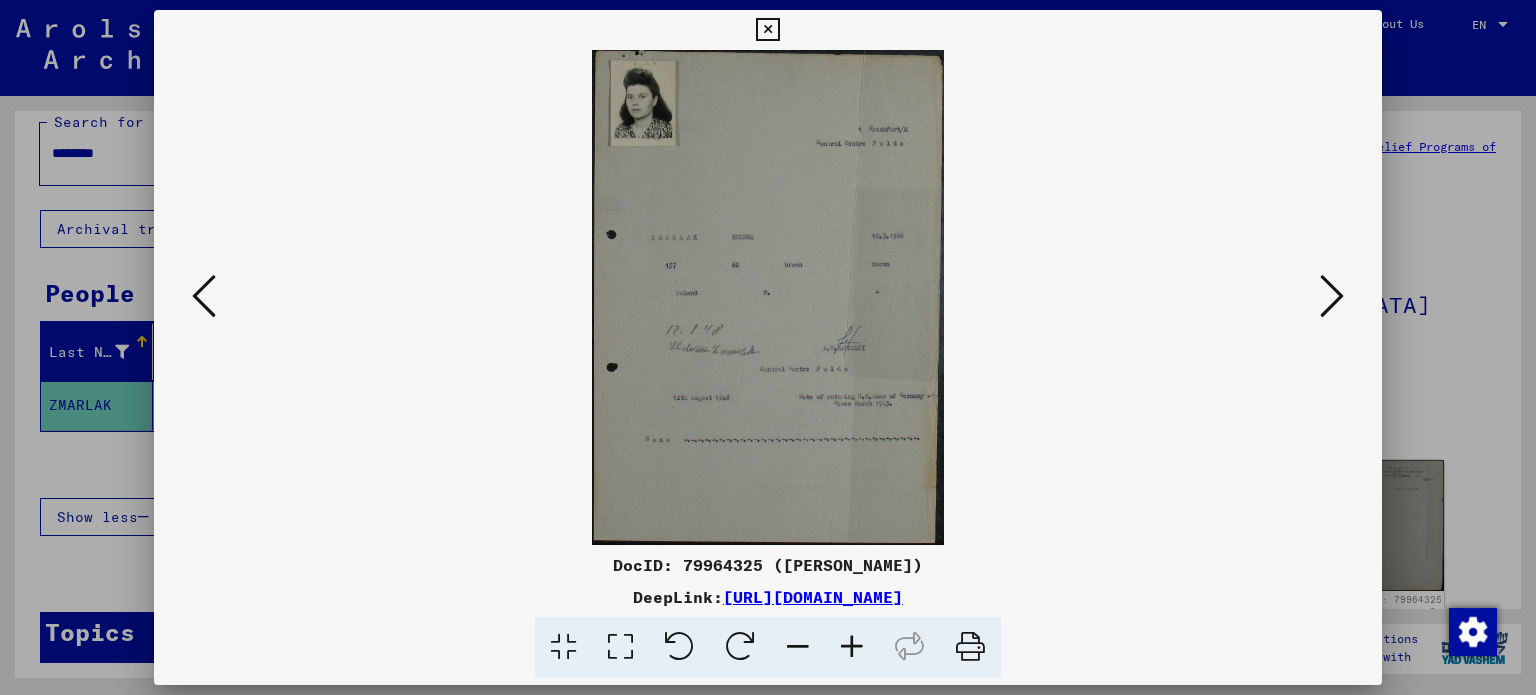 type 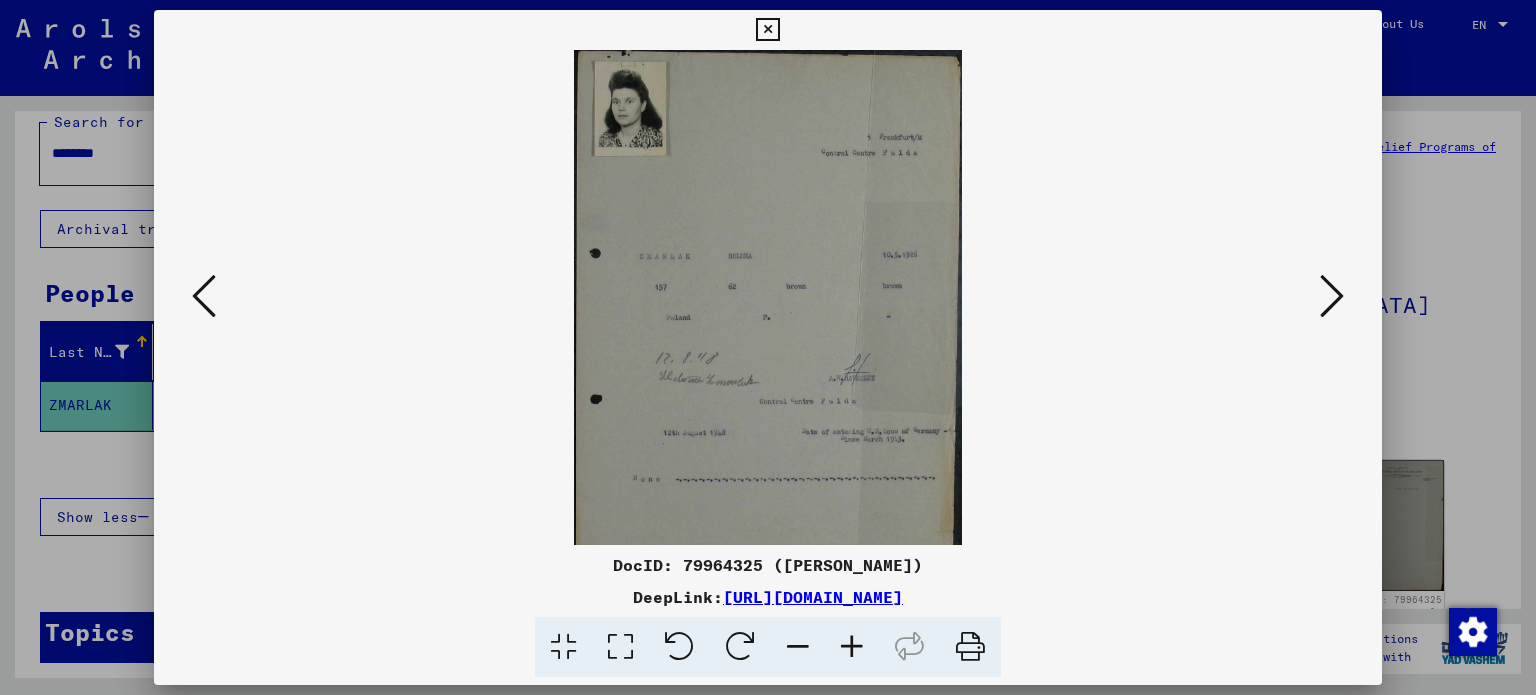 click at bounding box center [852, 647] 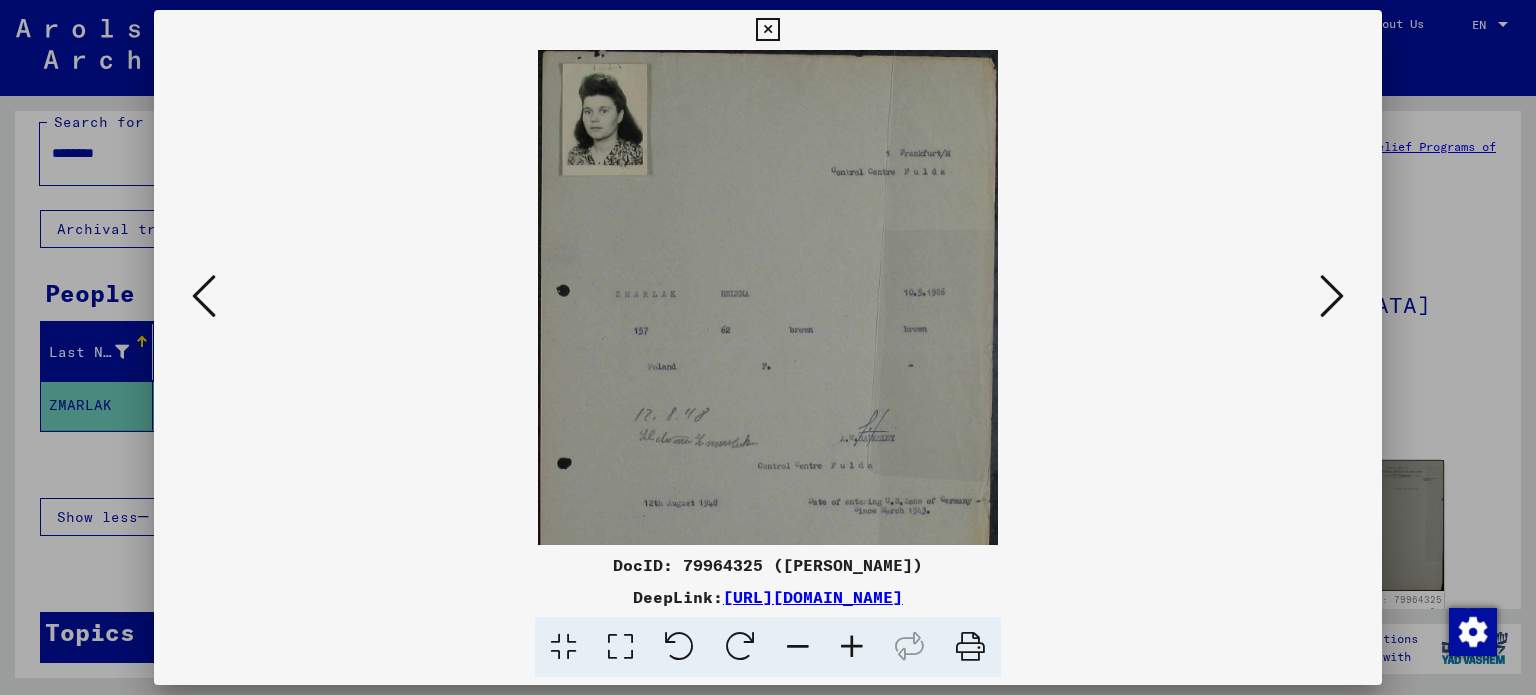 click at bounding box center [852, 647] 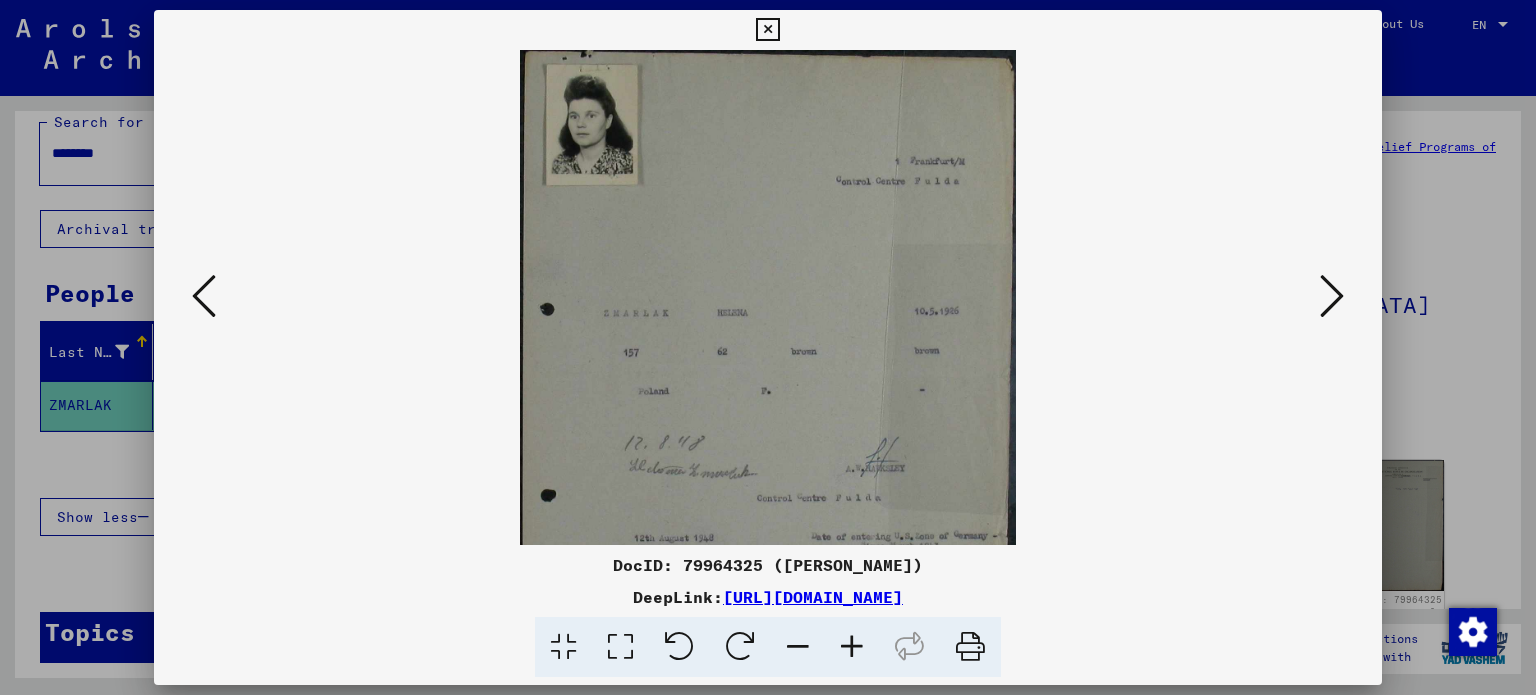 click at bounding box center (852, 647) 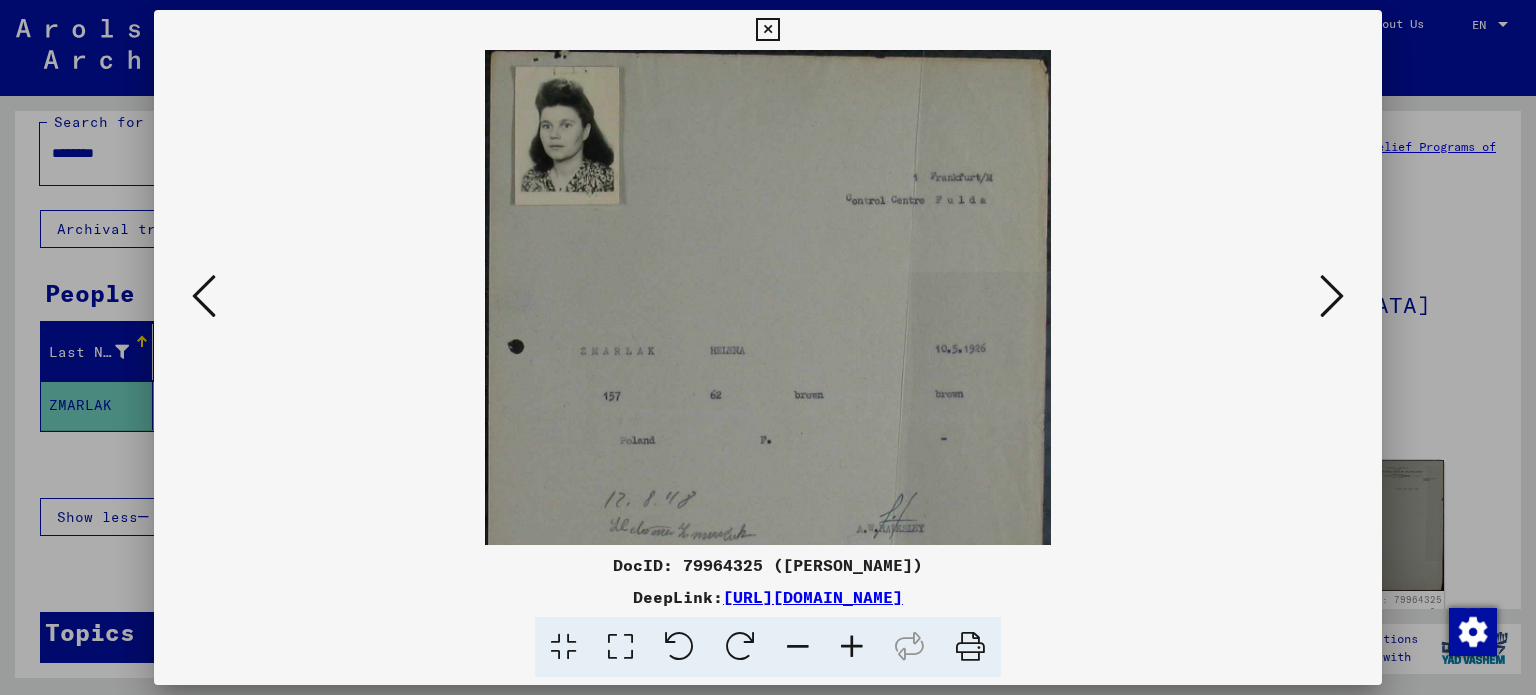 click at bounding box center [852, 647] 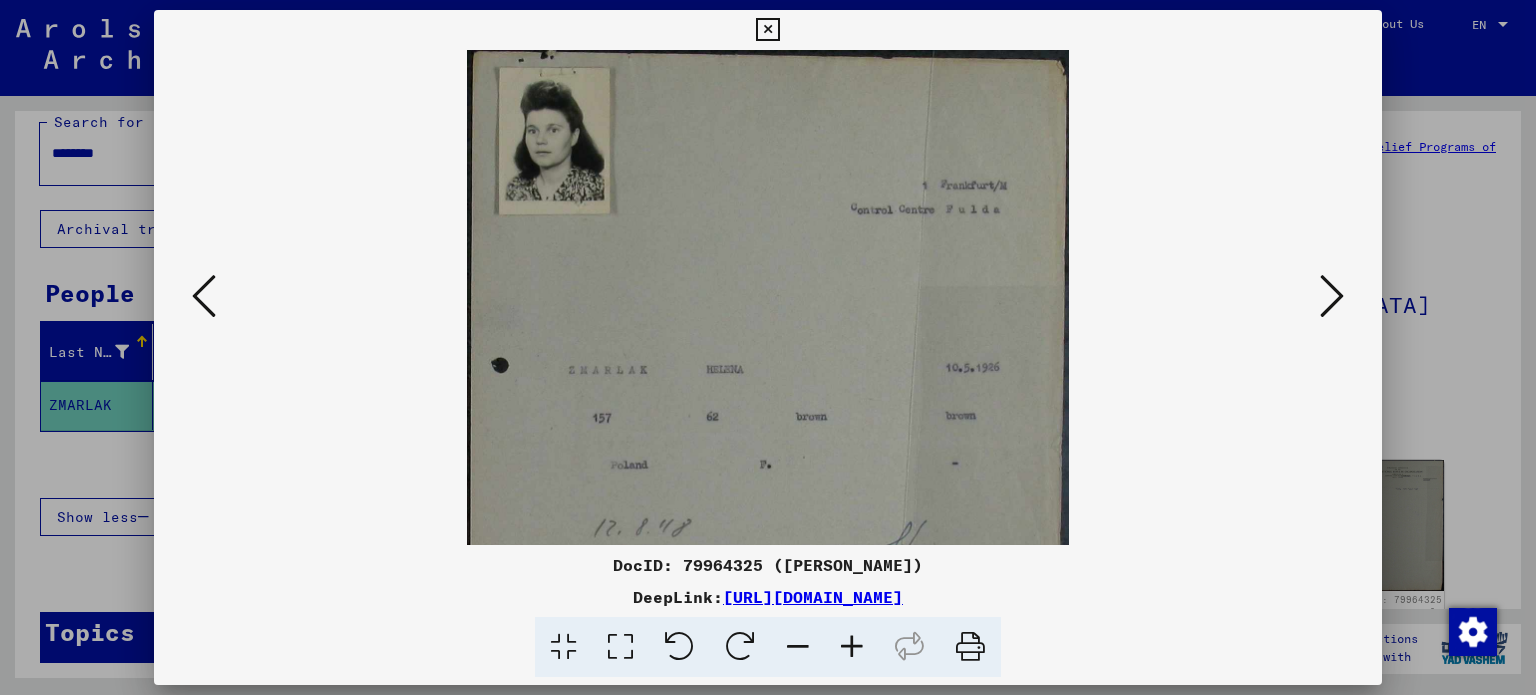 click at bounding box center [852, 647] 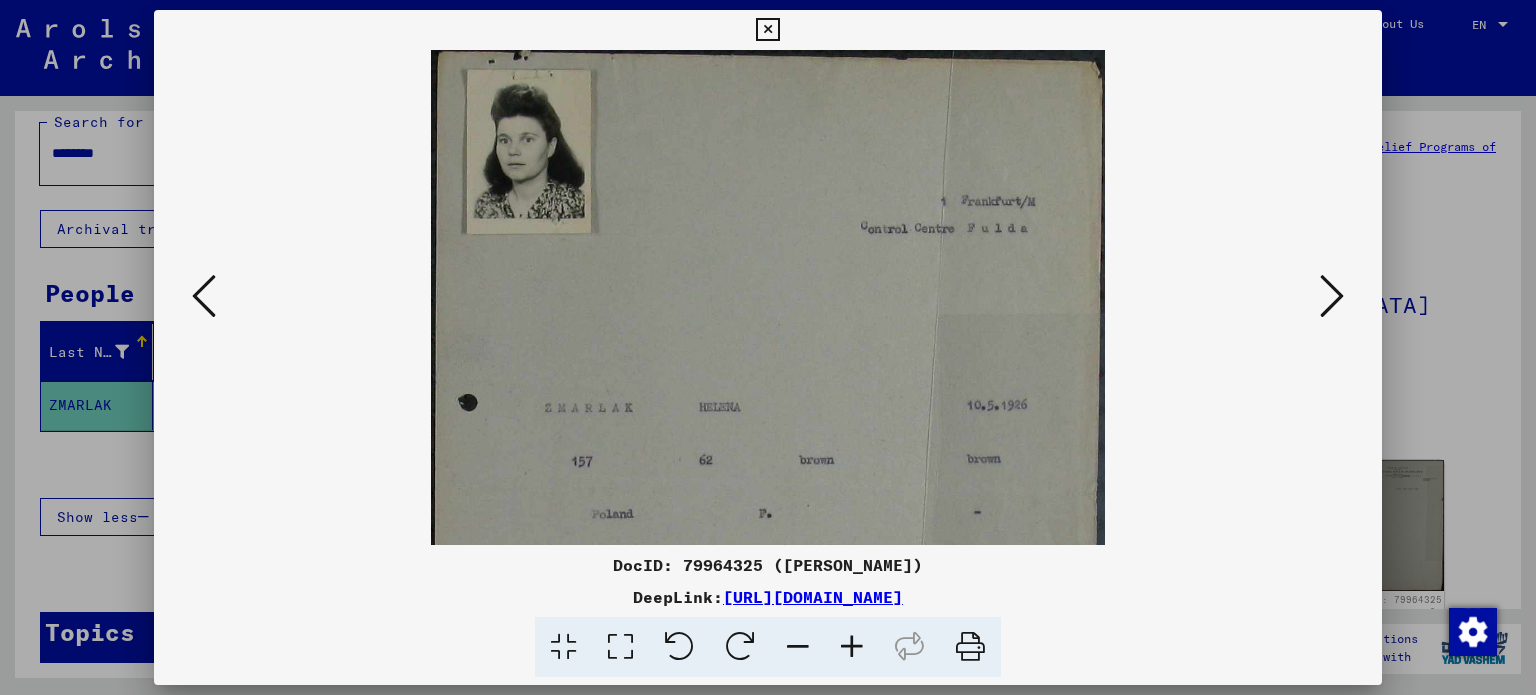 click at bounding box center (852, 647) 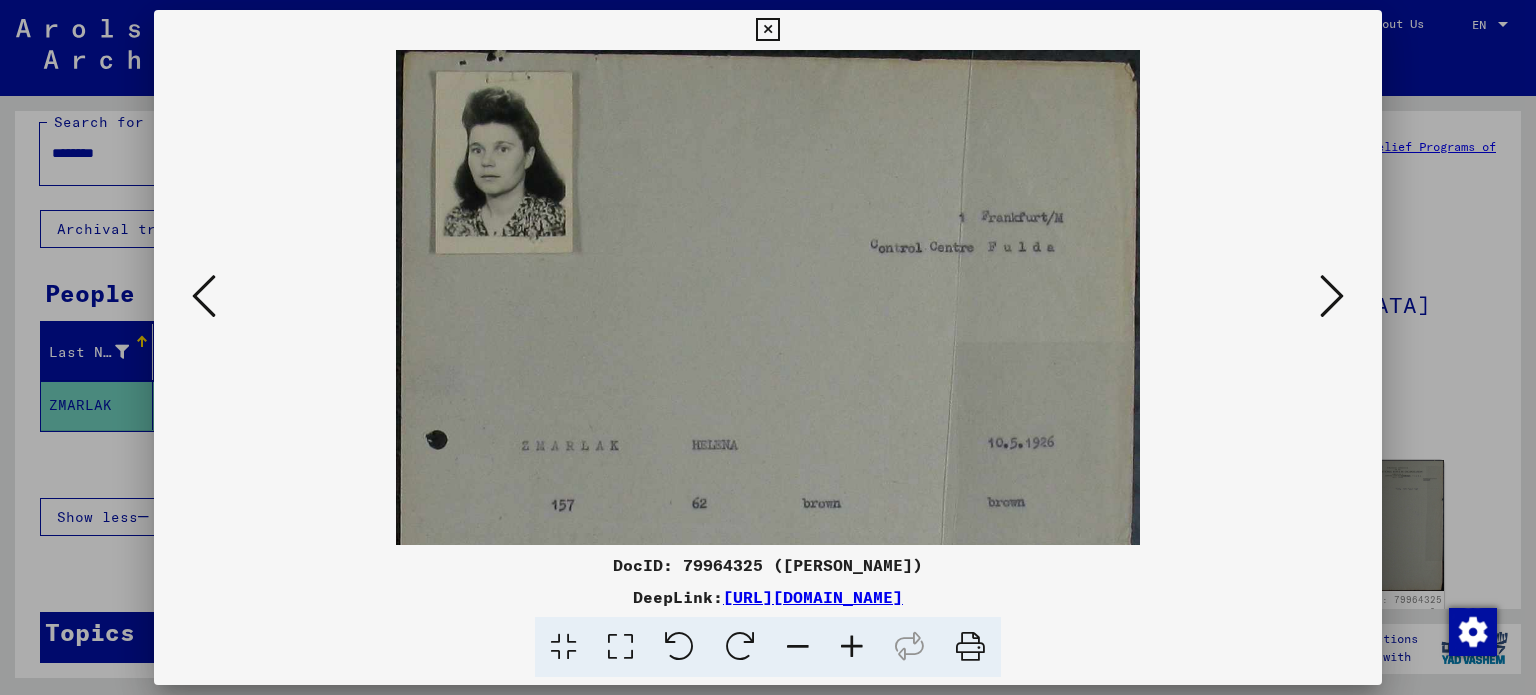 click at bounding box center [852, 647] 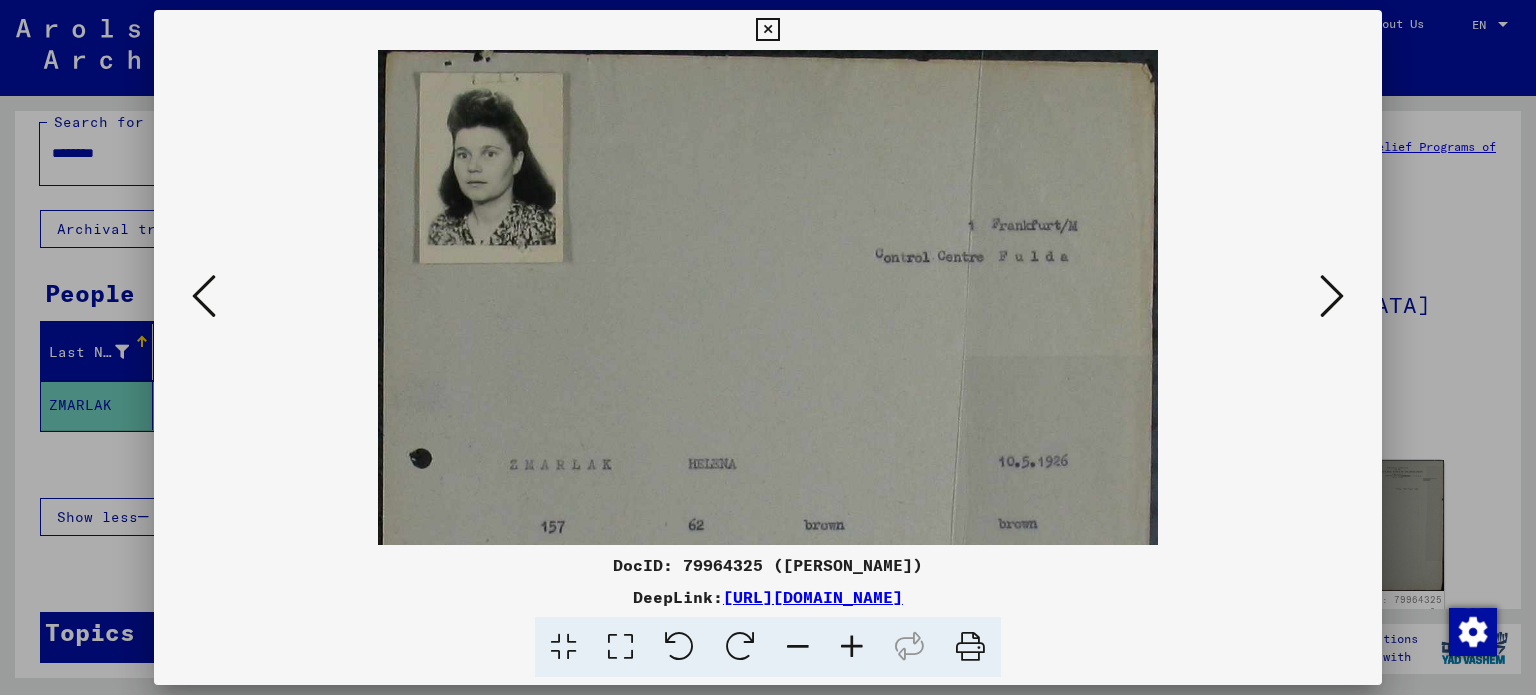 click at bounding box center [852, 647] 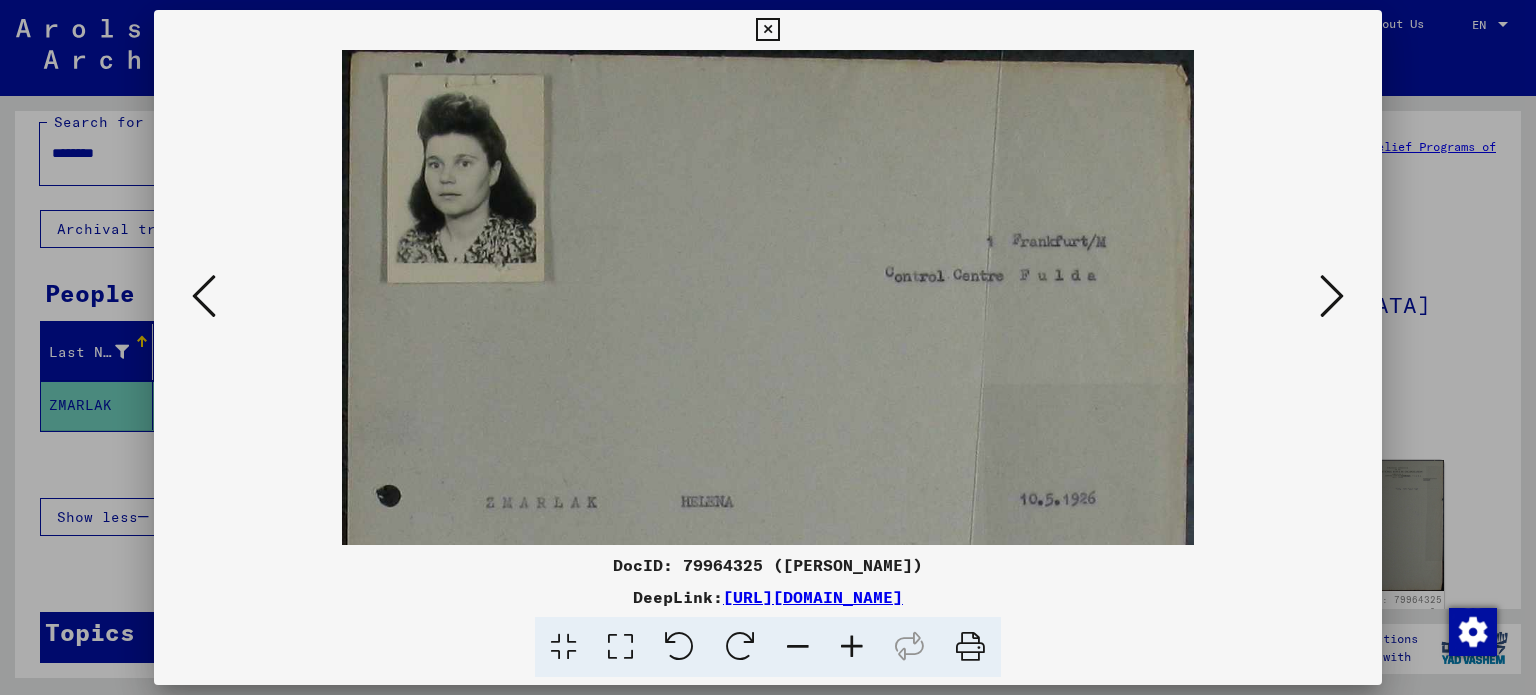 click at bounding box center (852, 647) 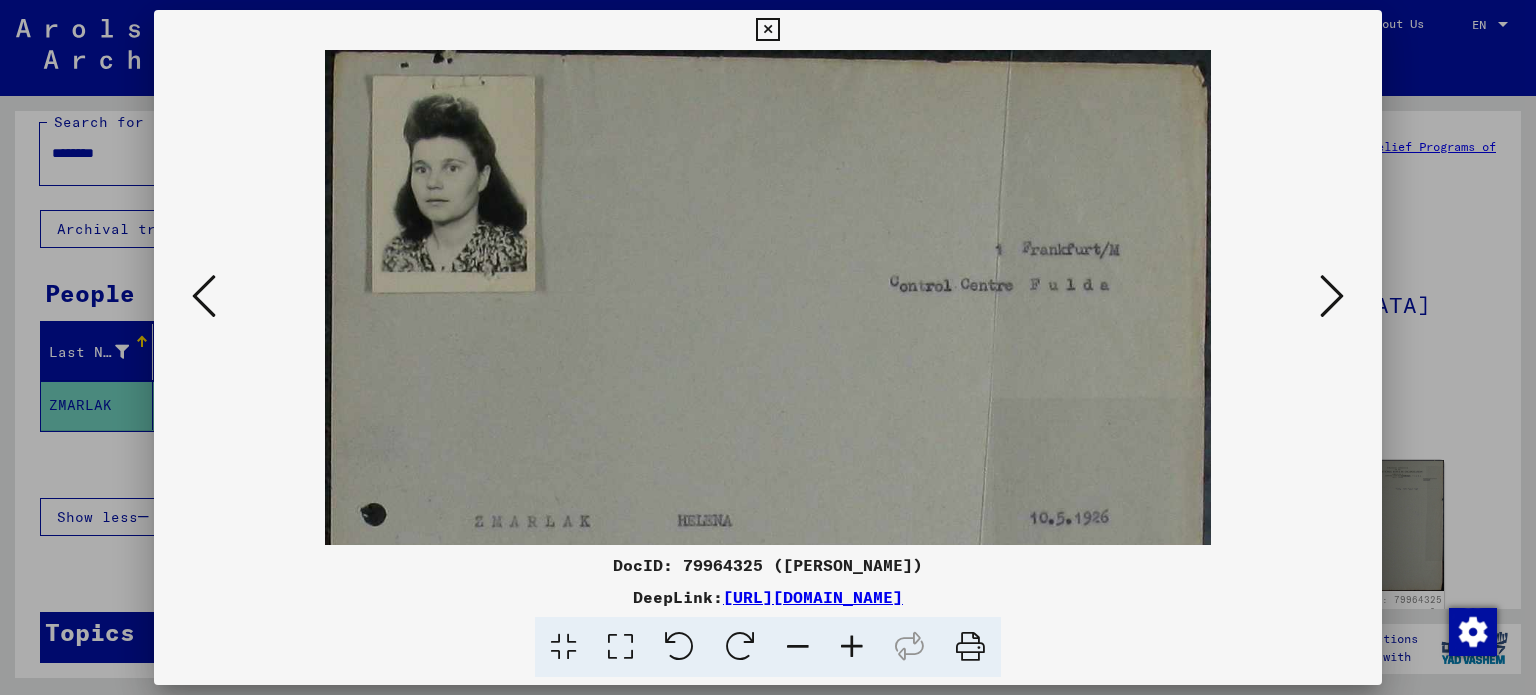 click at bounding box center (852, 647) 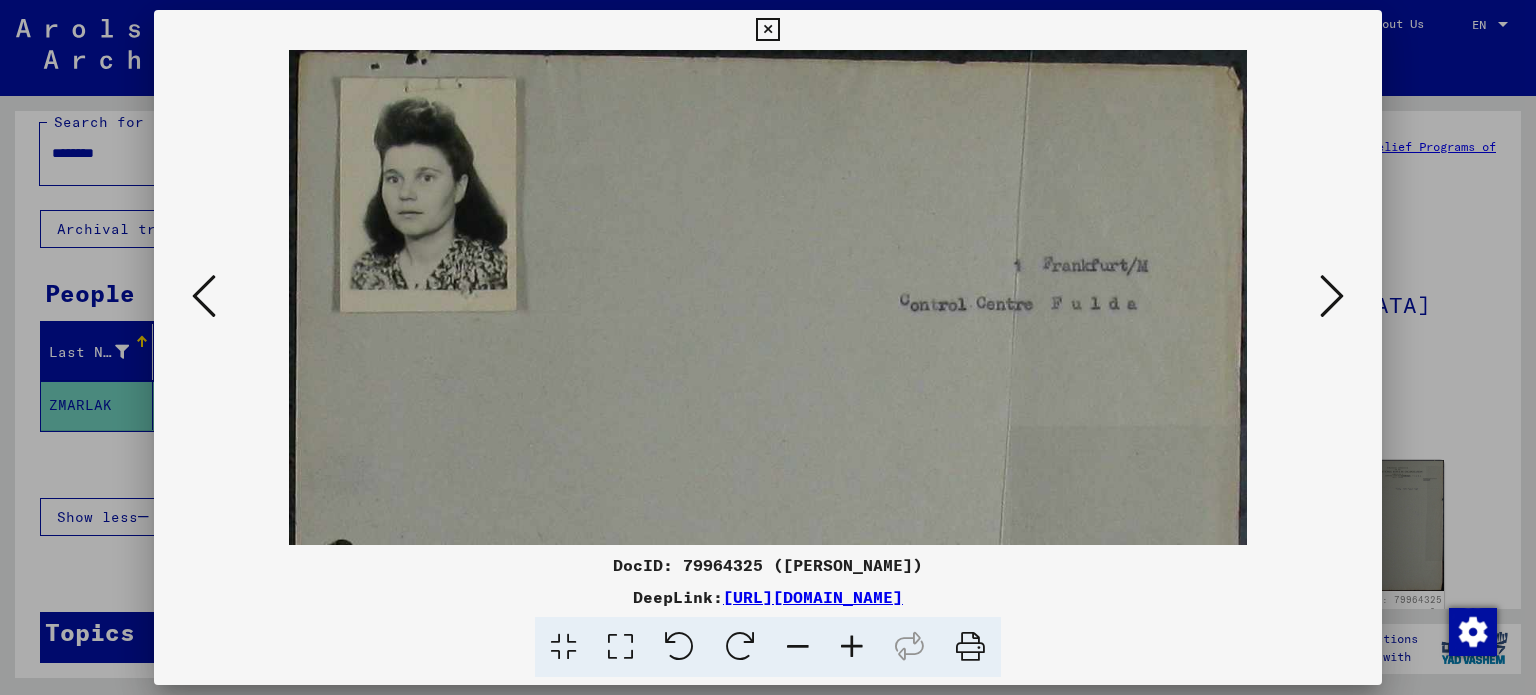 click at bounding box center [1332, 296] 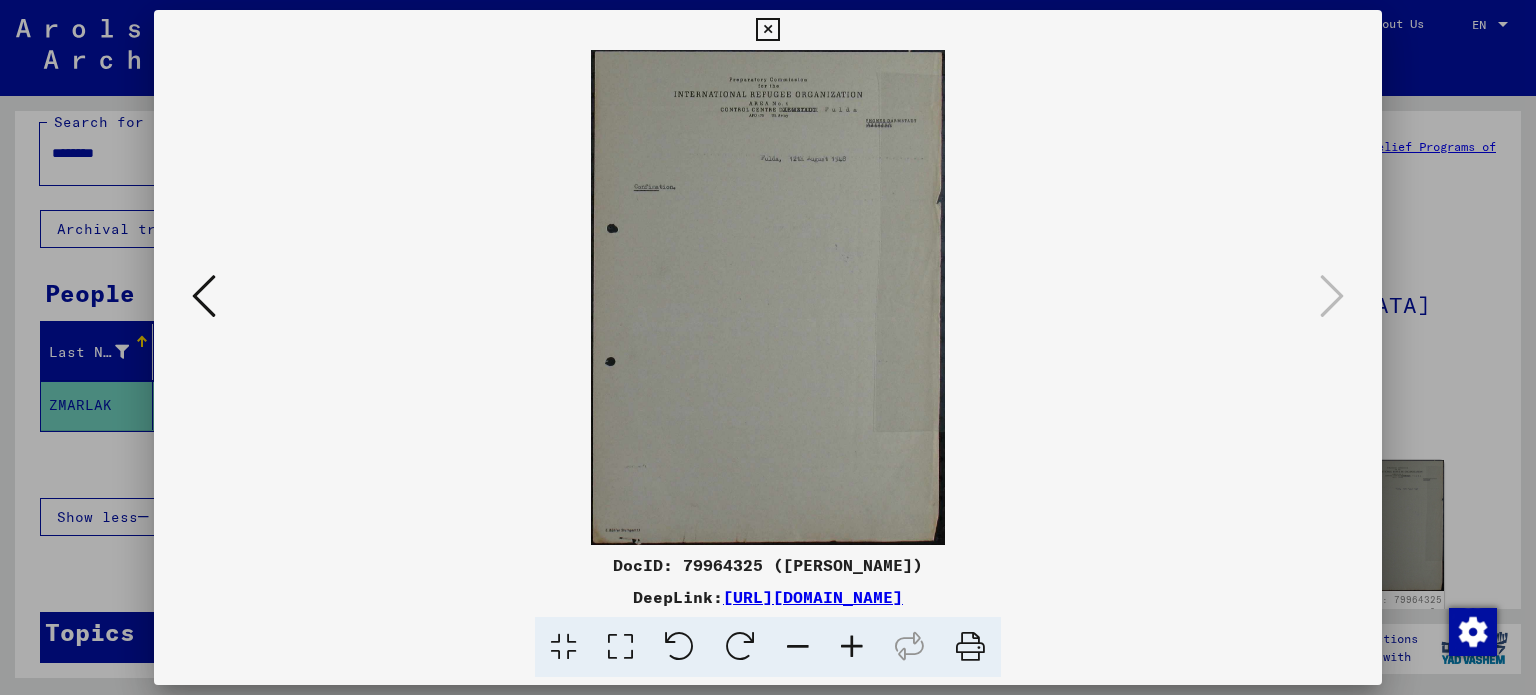 click at bounding box center [204, 296] 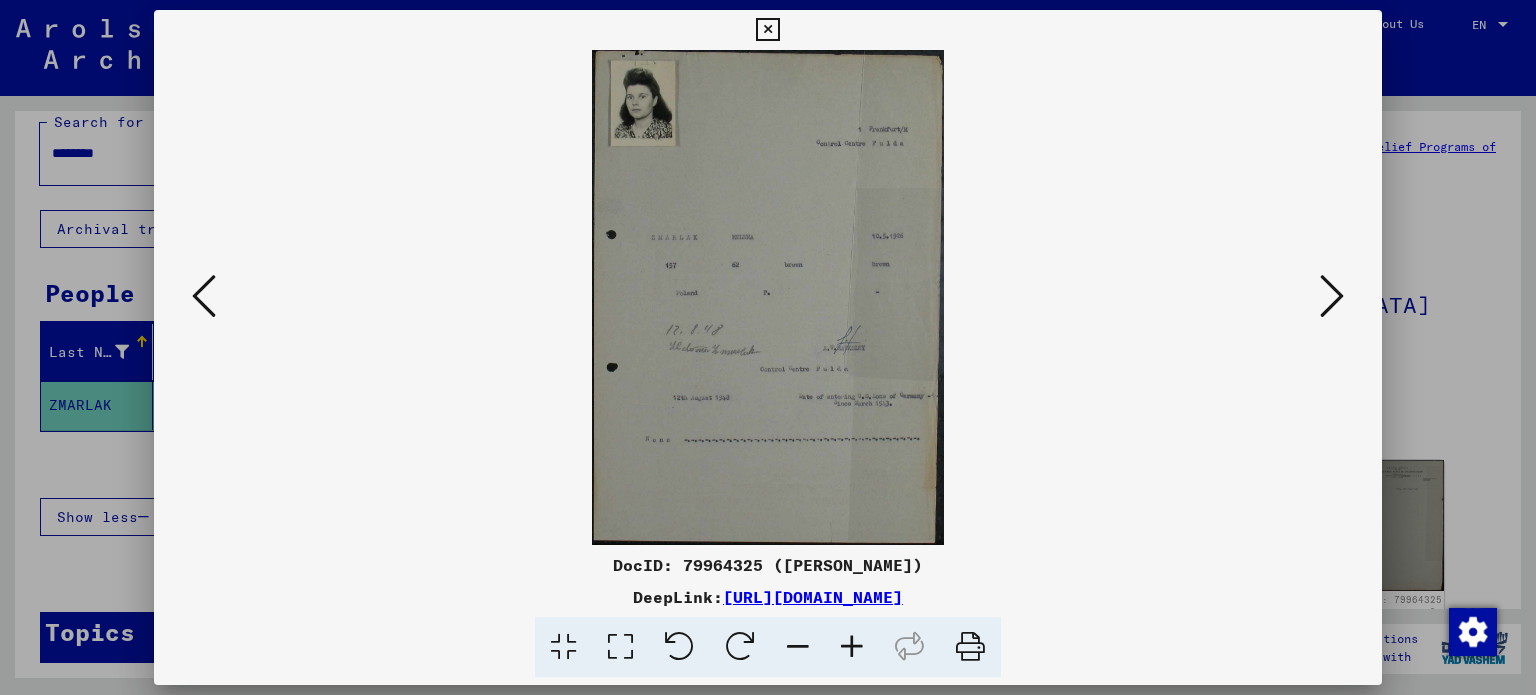 click at bounding box center [204, 296] 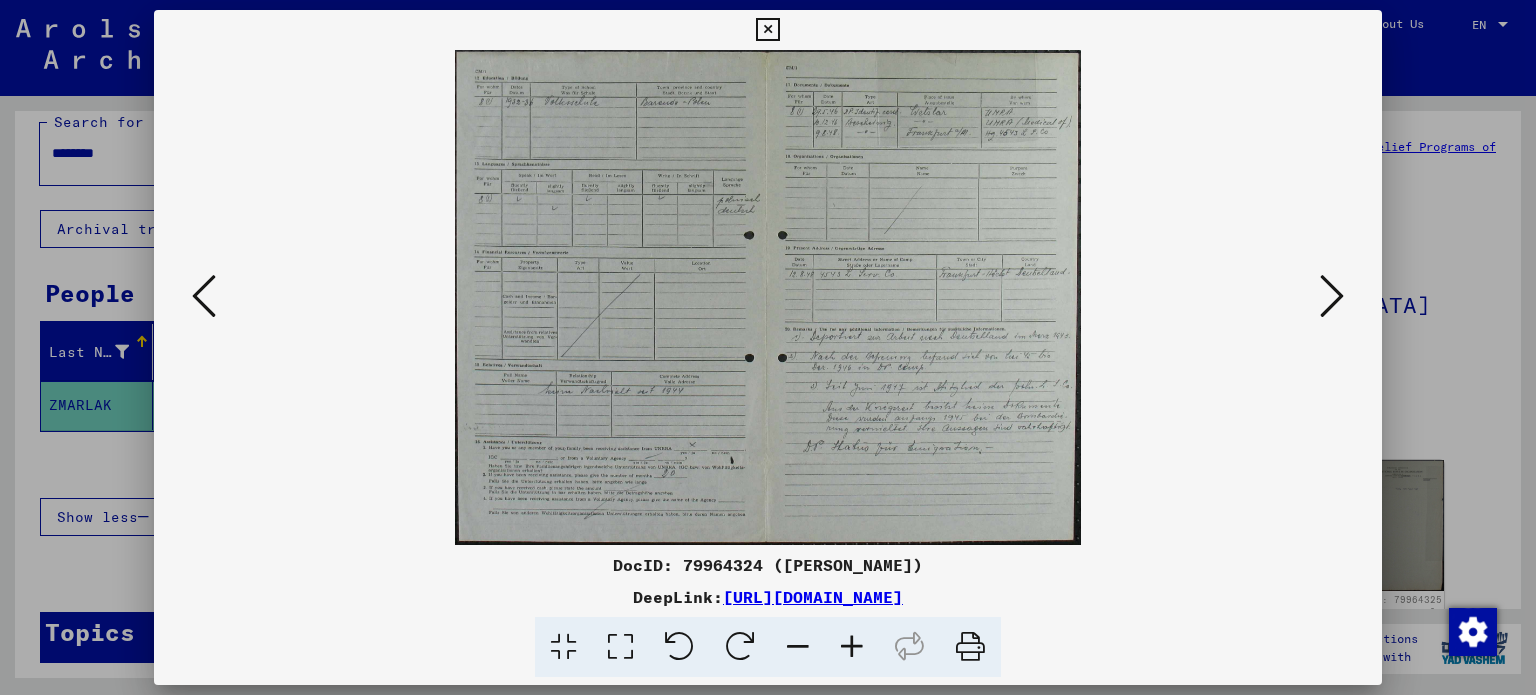 click at bounding box center (768, 347) 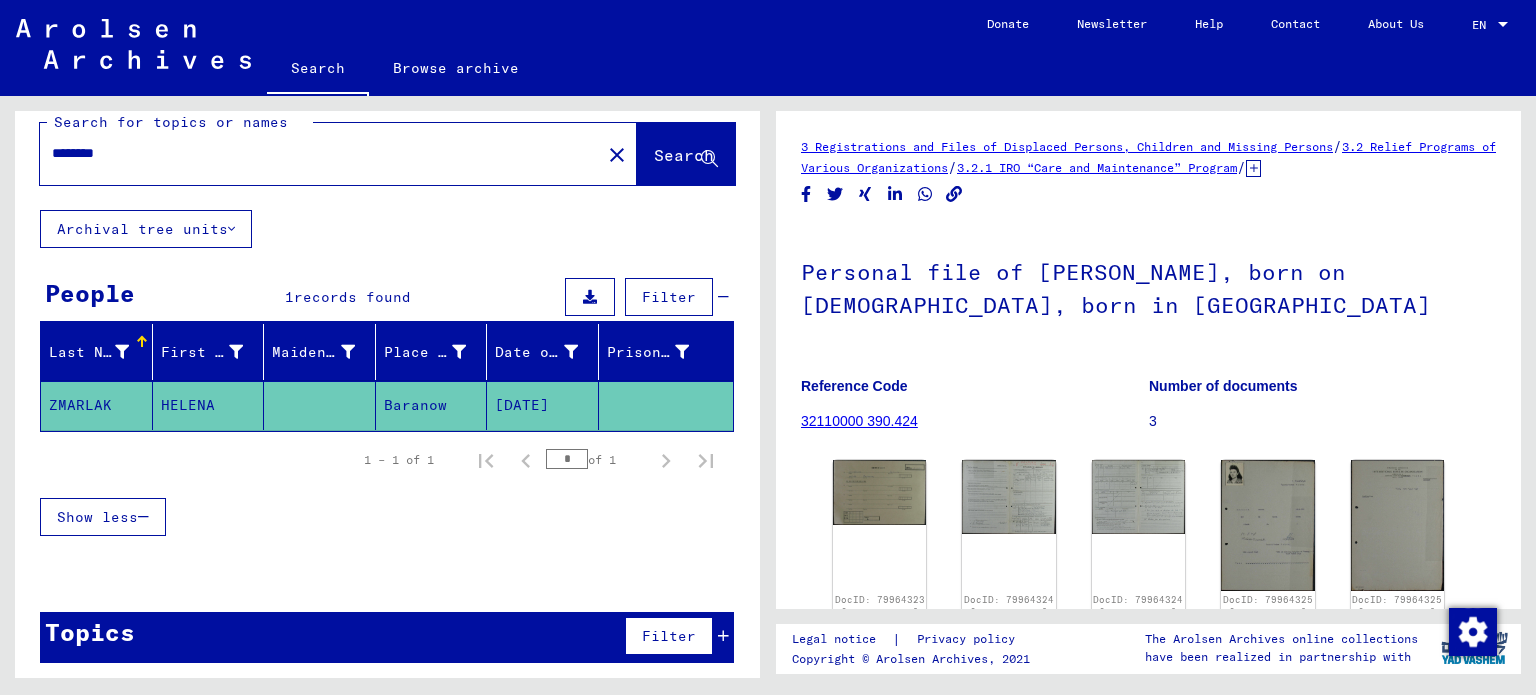 click on "********" at bounding box center (320, 153) 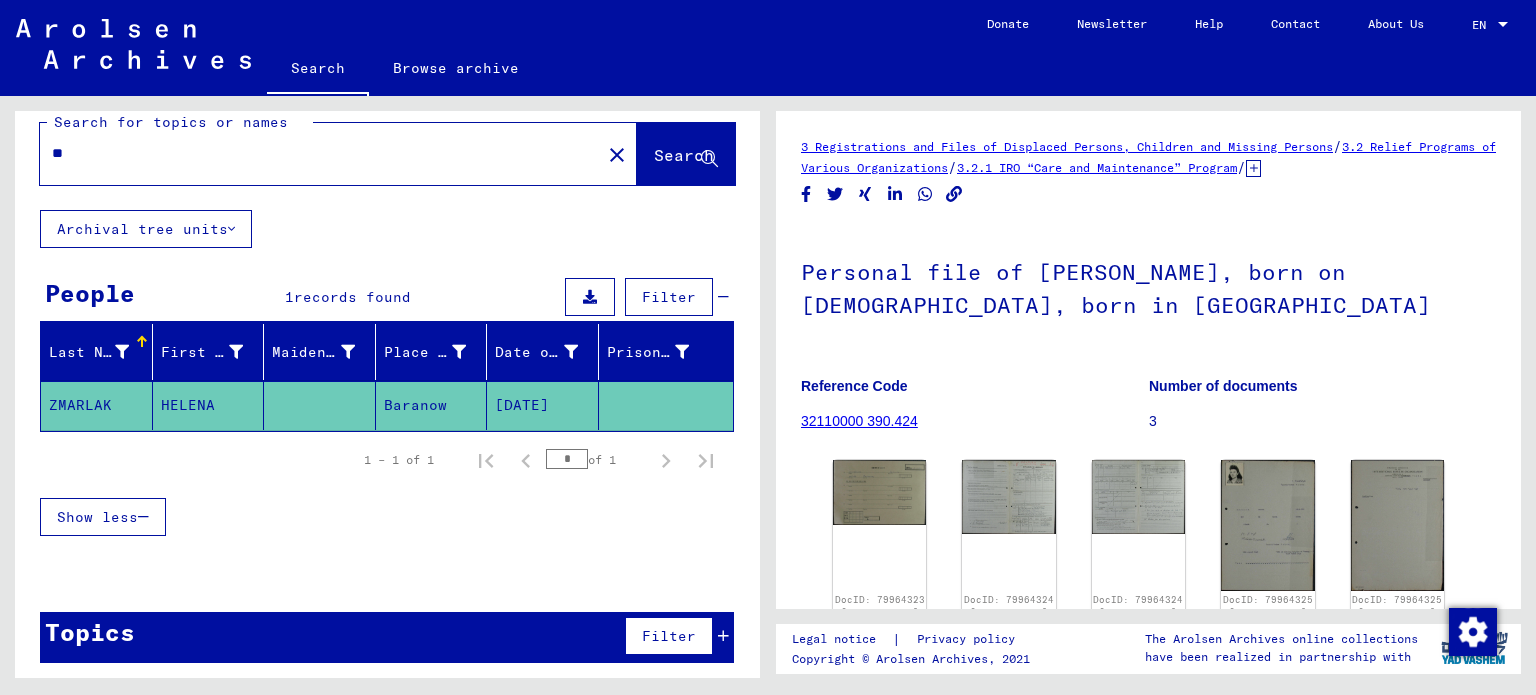 type on "*" 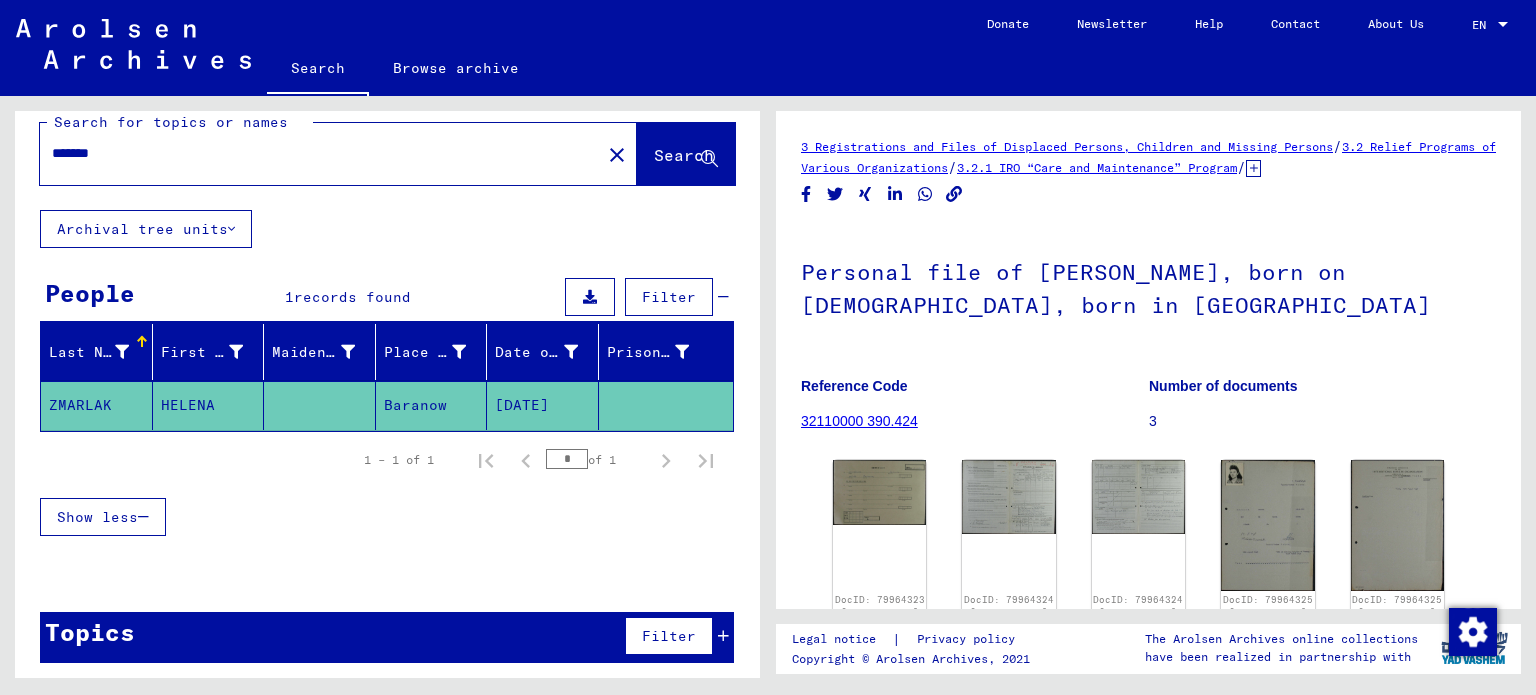click on "Search" 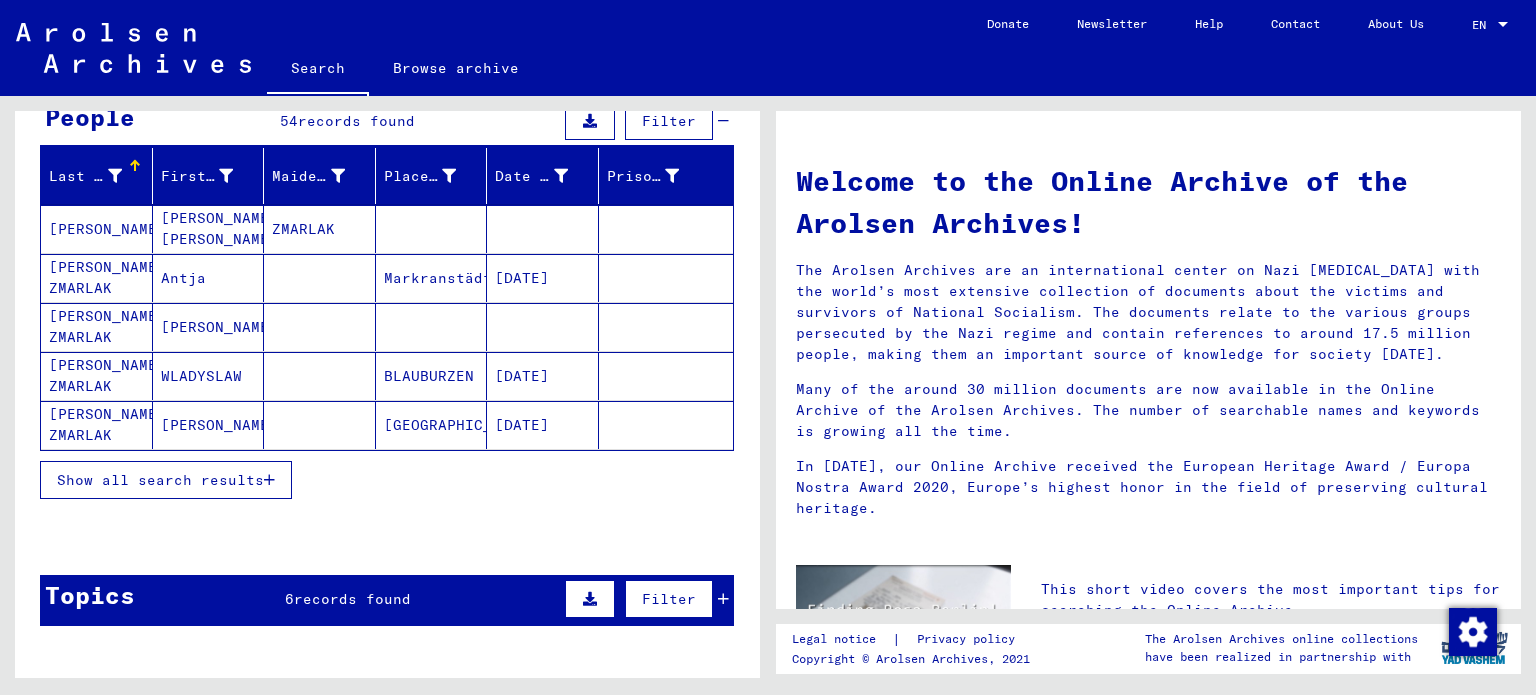 scroll, scrollTop: 0, scrollLeft: 0, axis: both 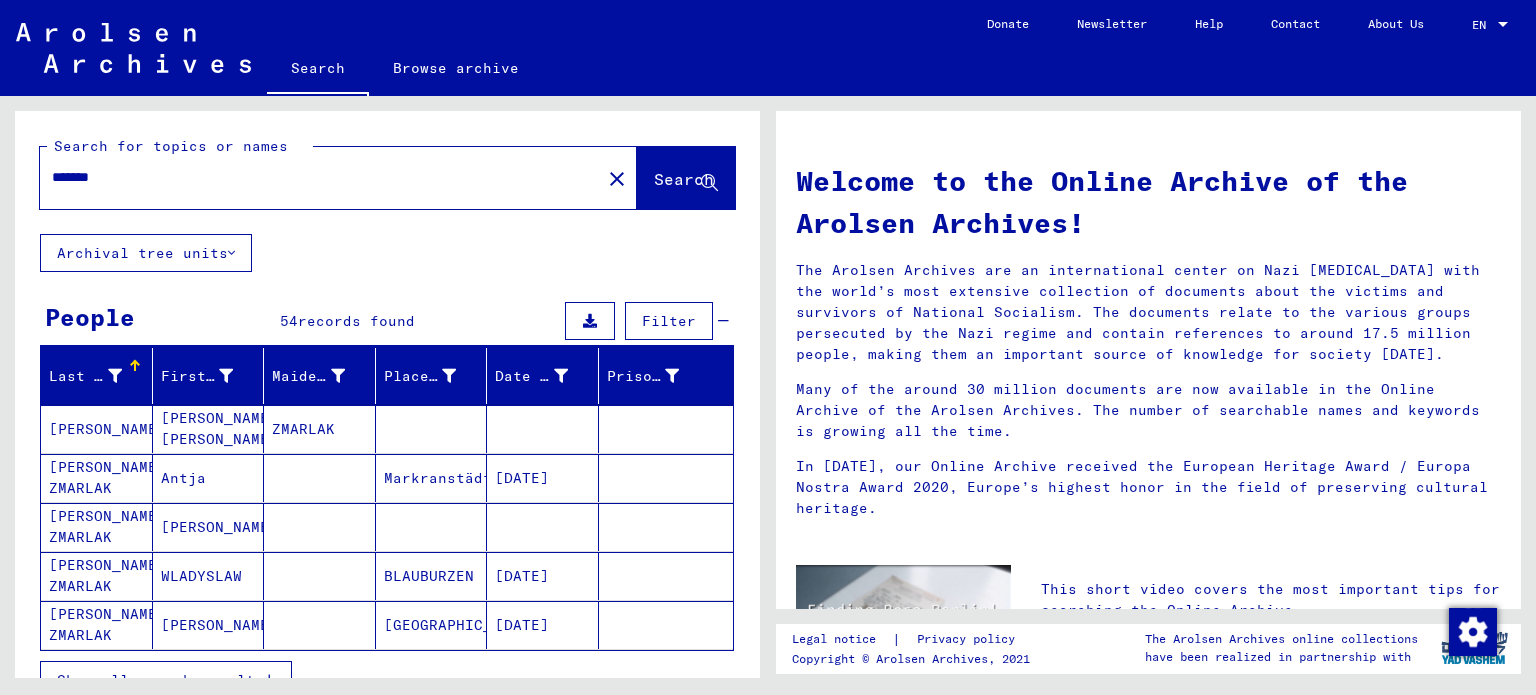 click on "Search for topics or names" 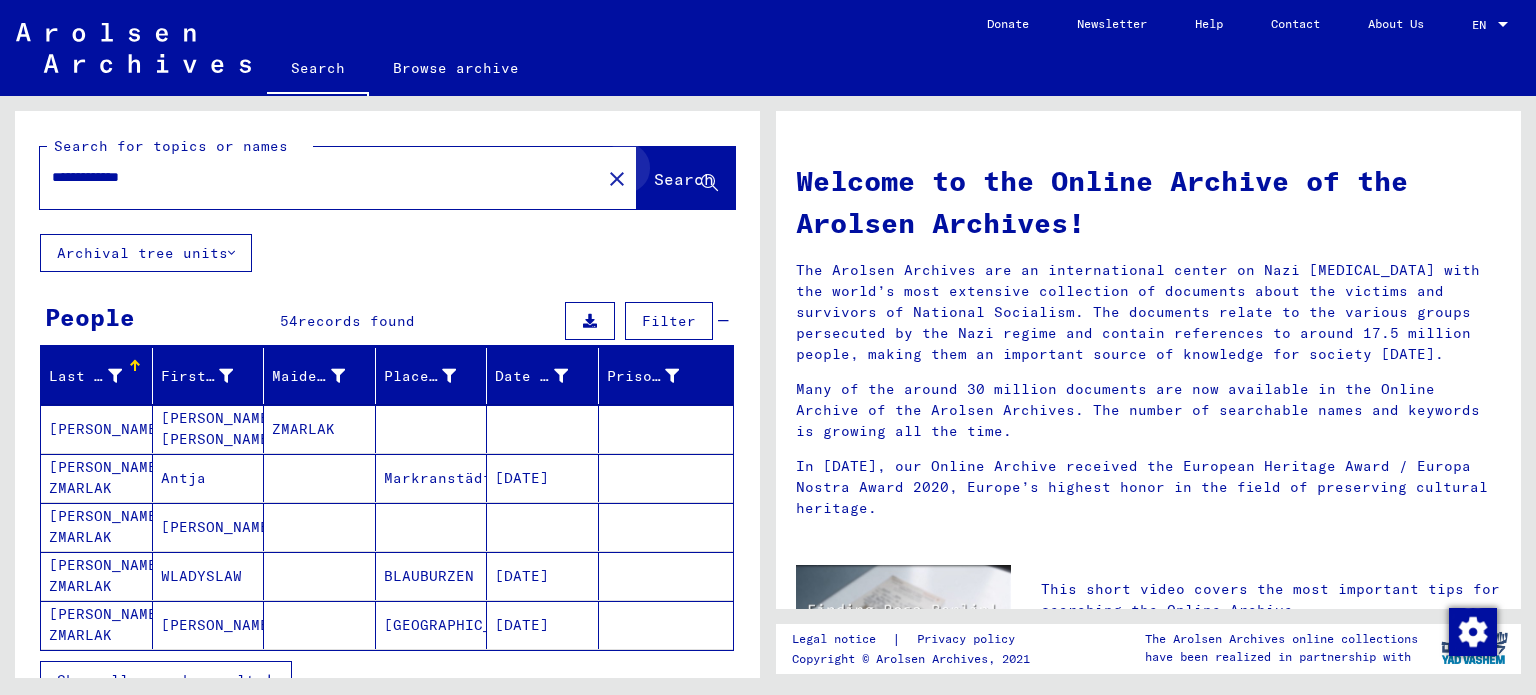 click on "Search" 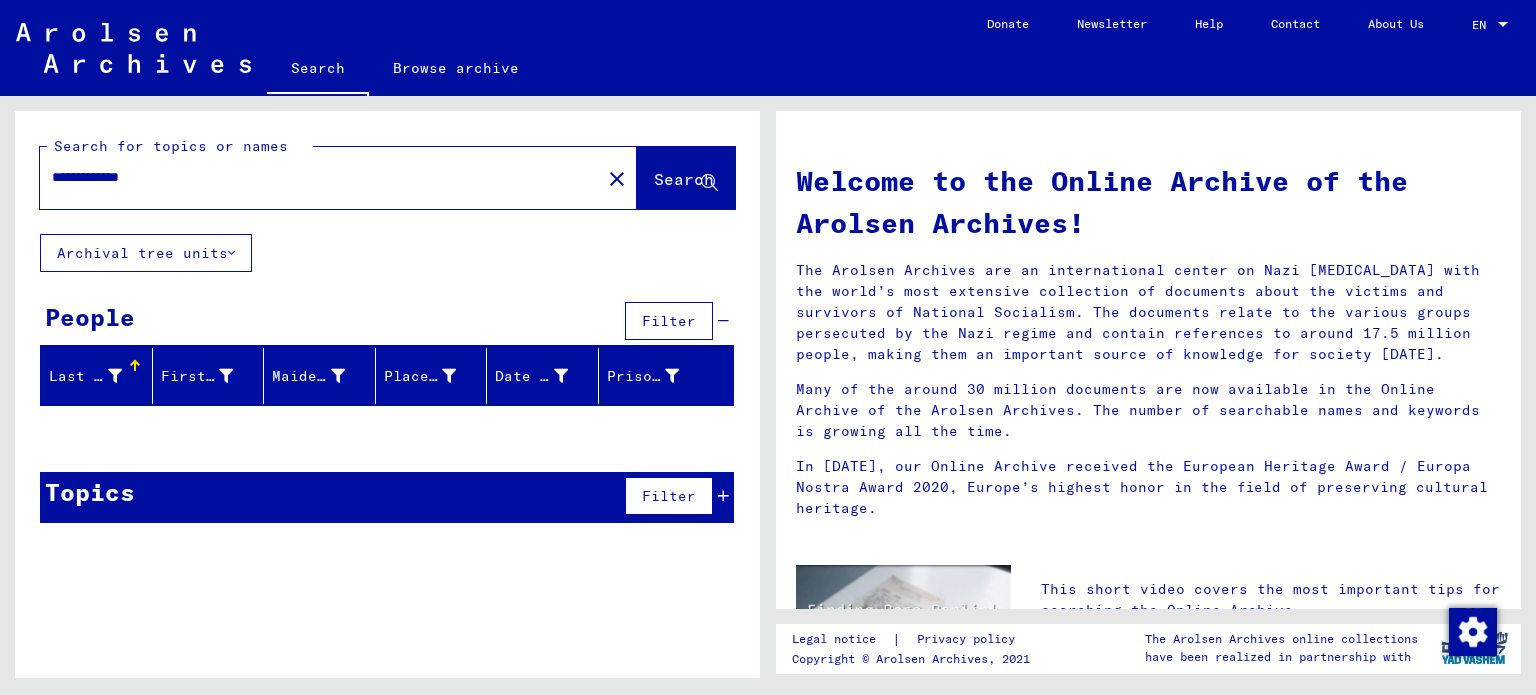 click on "**********" 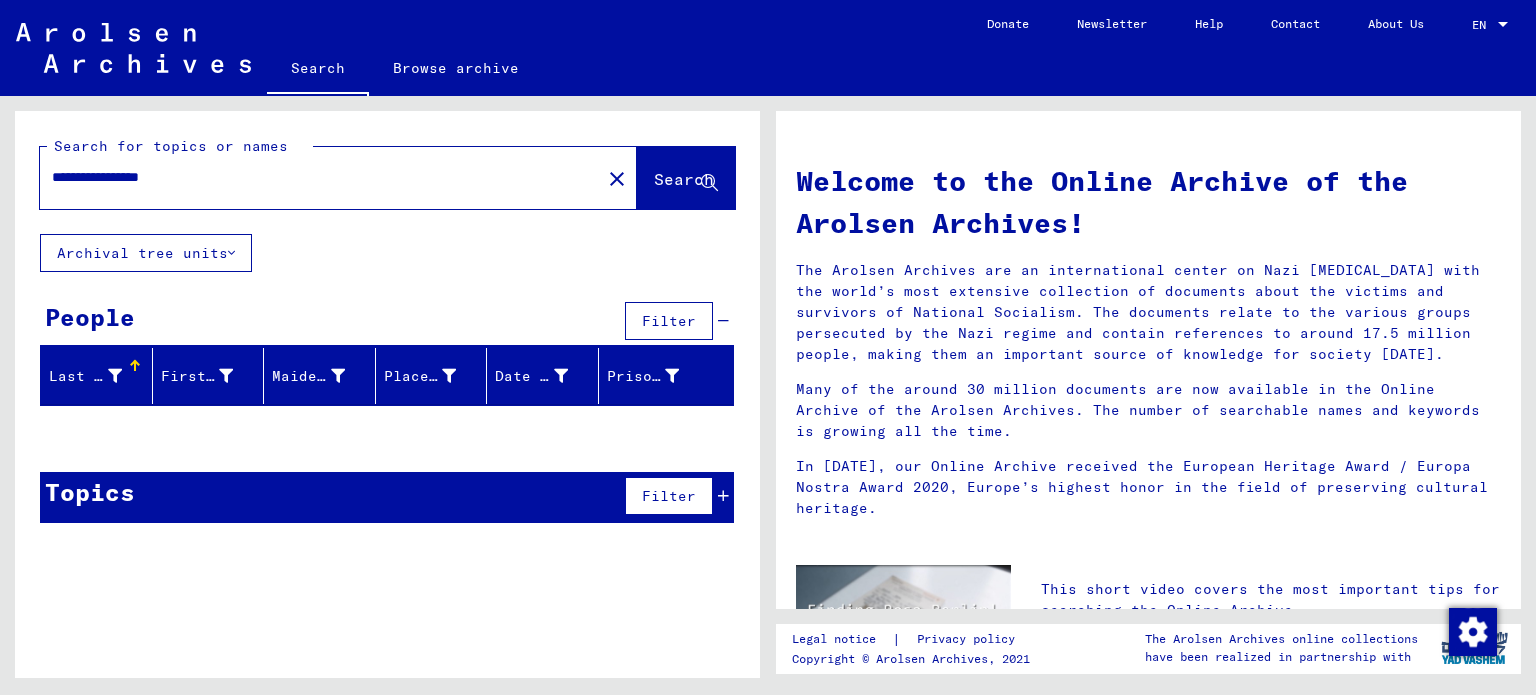 type on "**********" 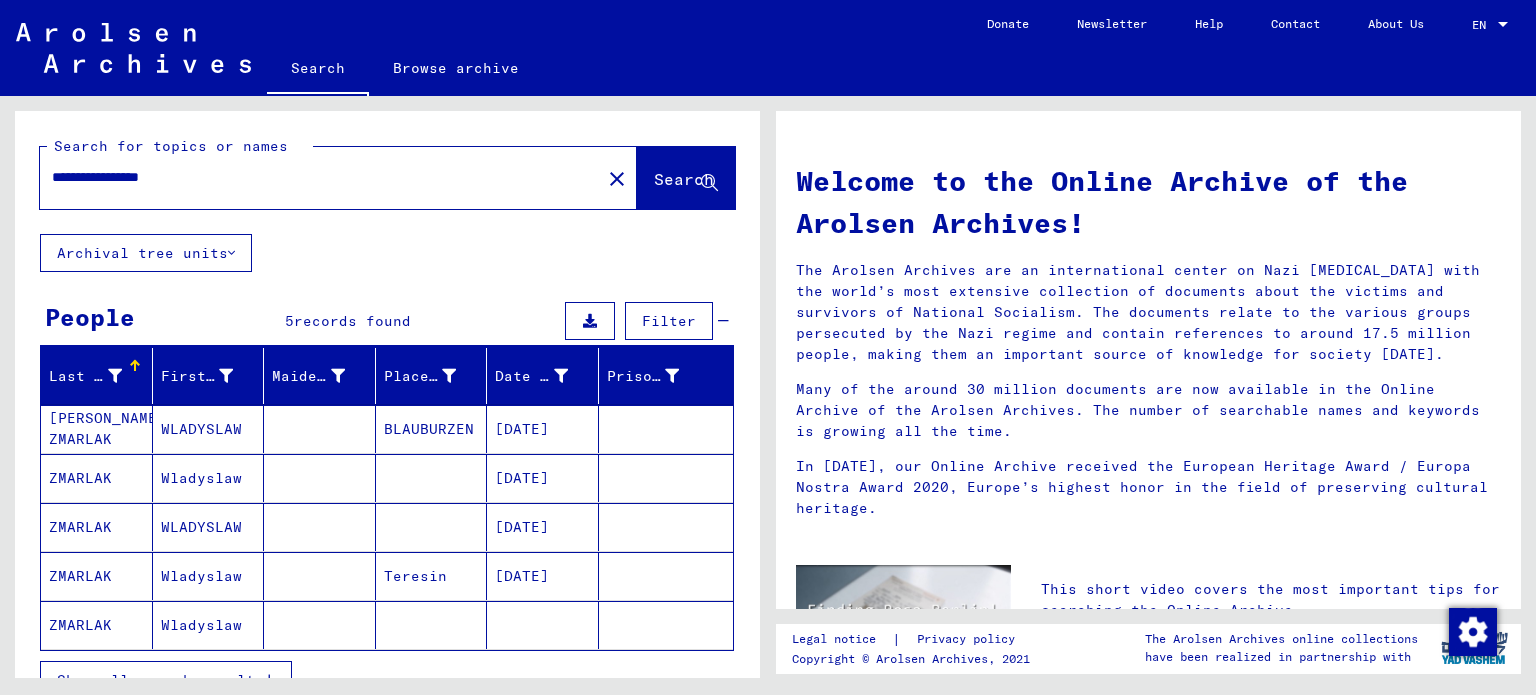 click on "Wladyslaw" at bounding box center (209, 527) 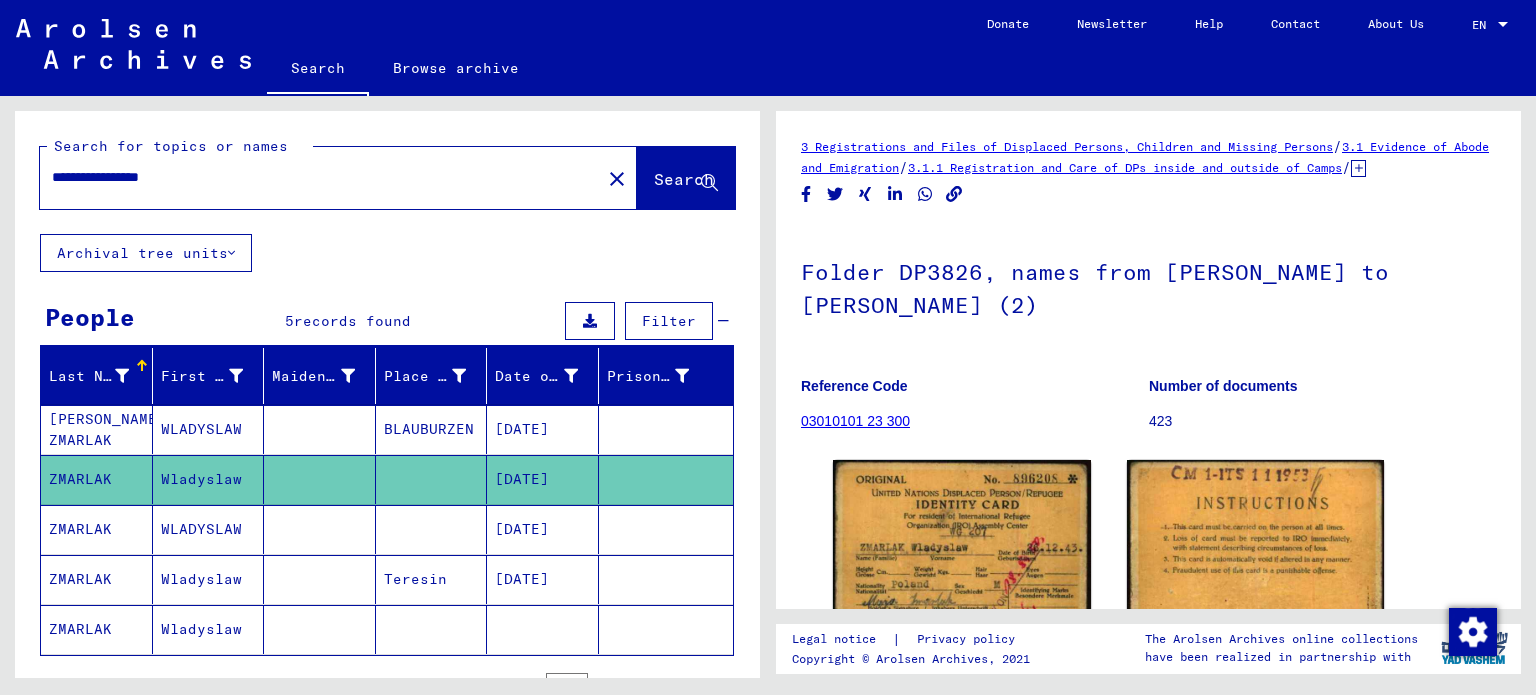 scroll, scrollTop: 0, scrollLeft: 0, axis: both 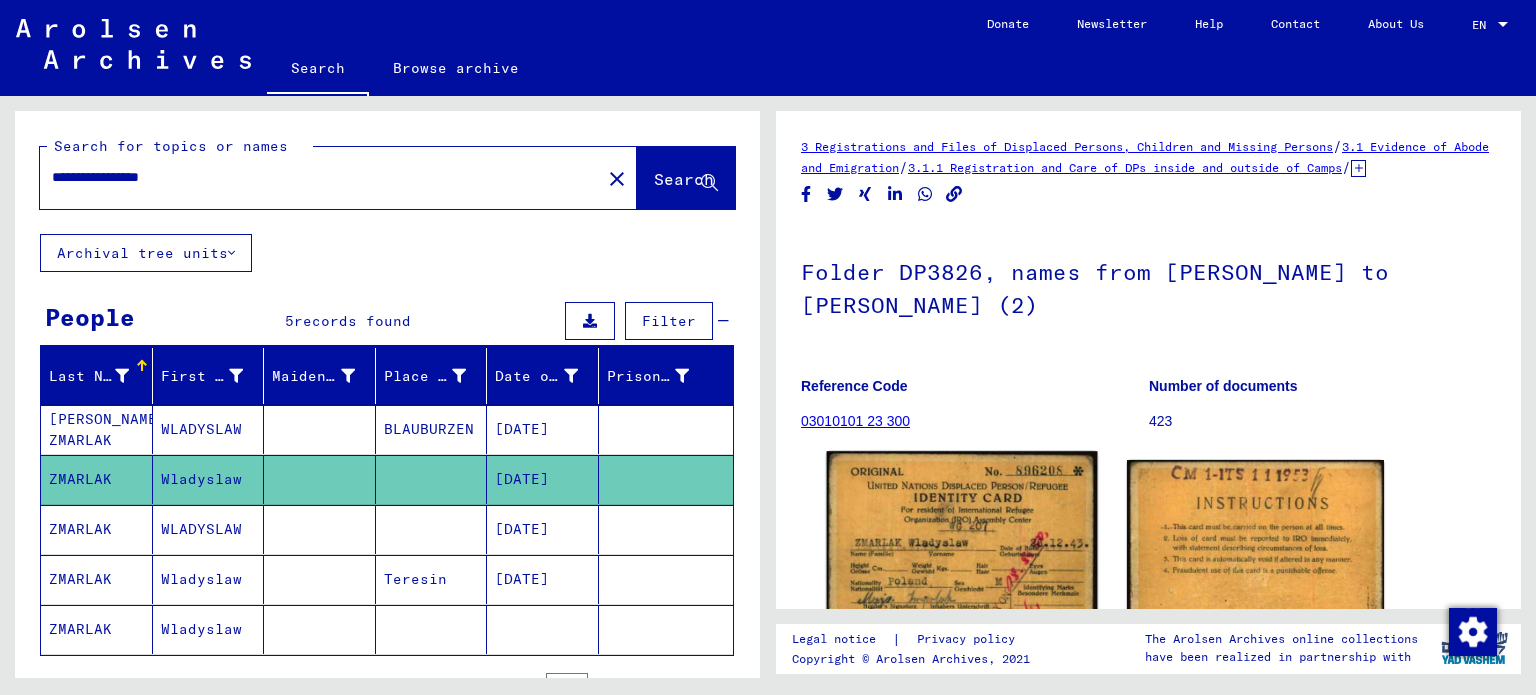 click 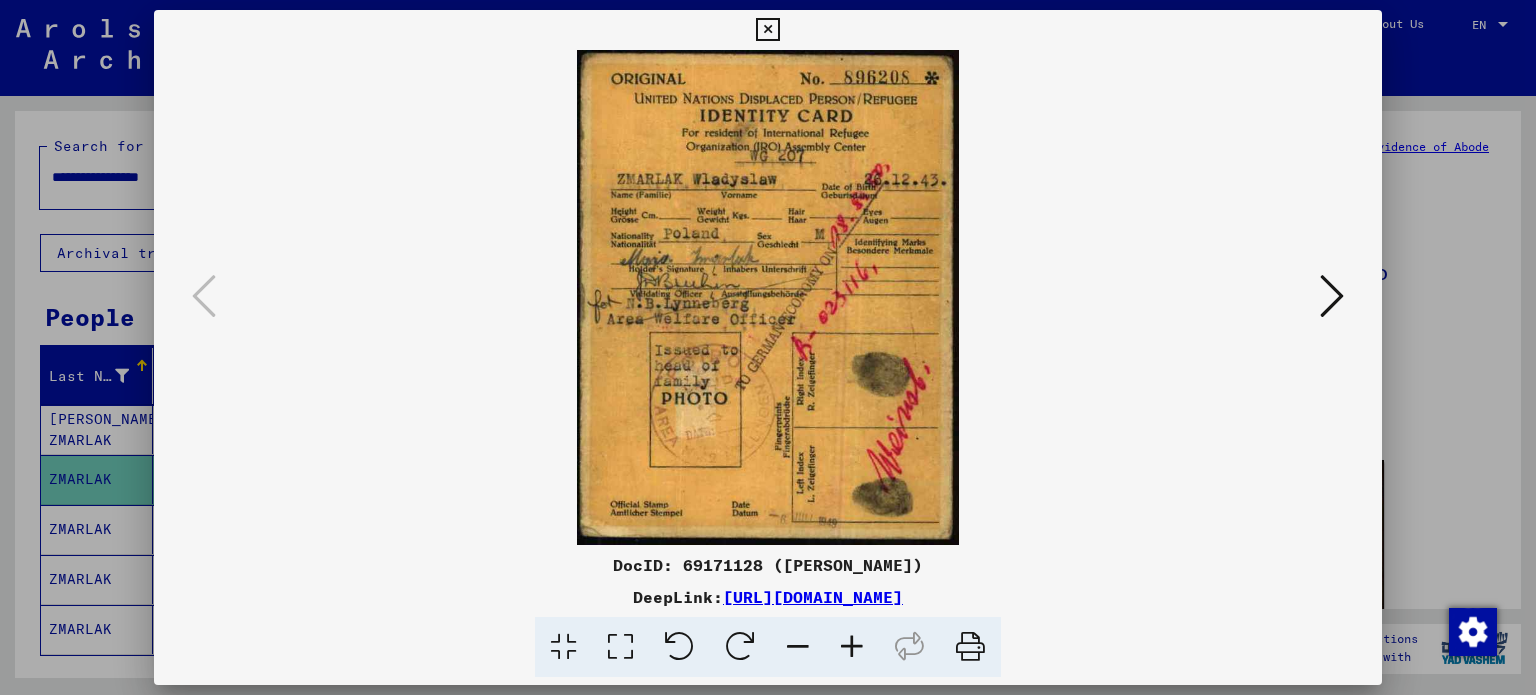 click at bounding box center (1332, 296) 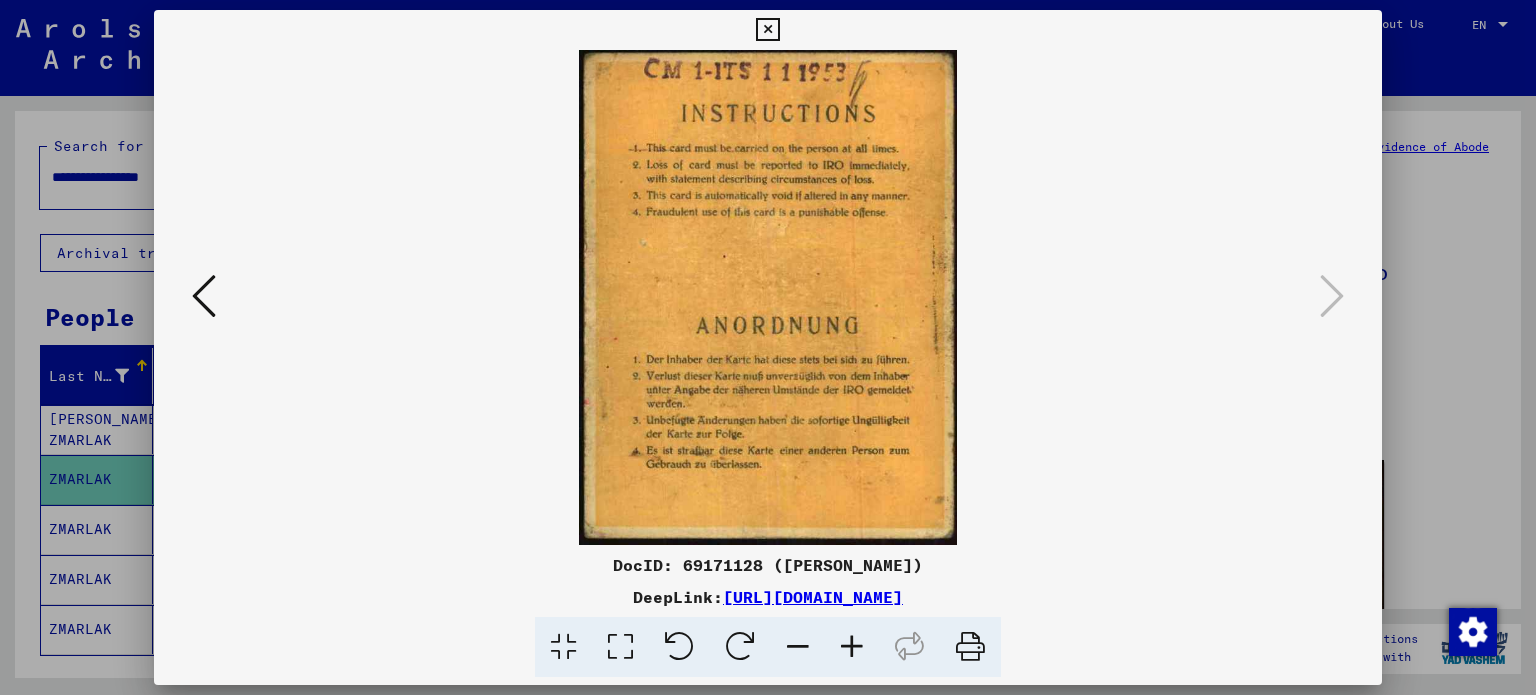 click at bounding box center (768, 297) 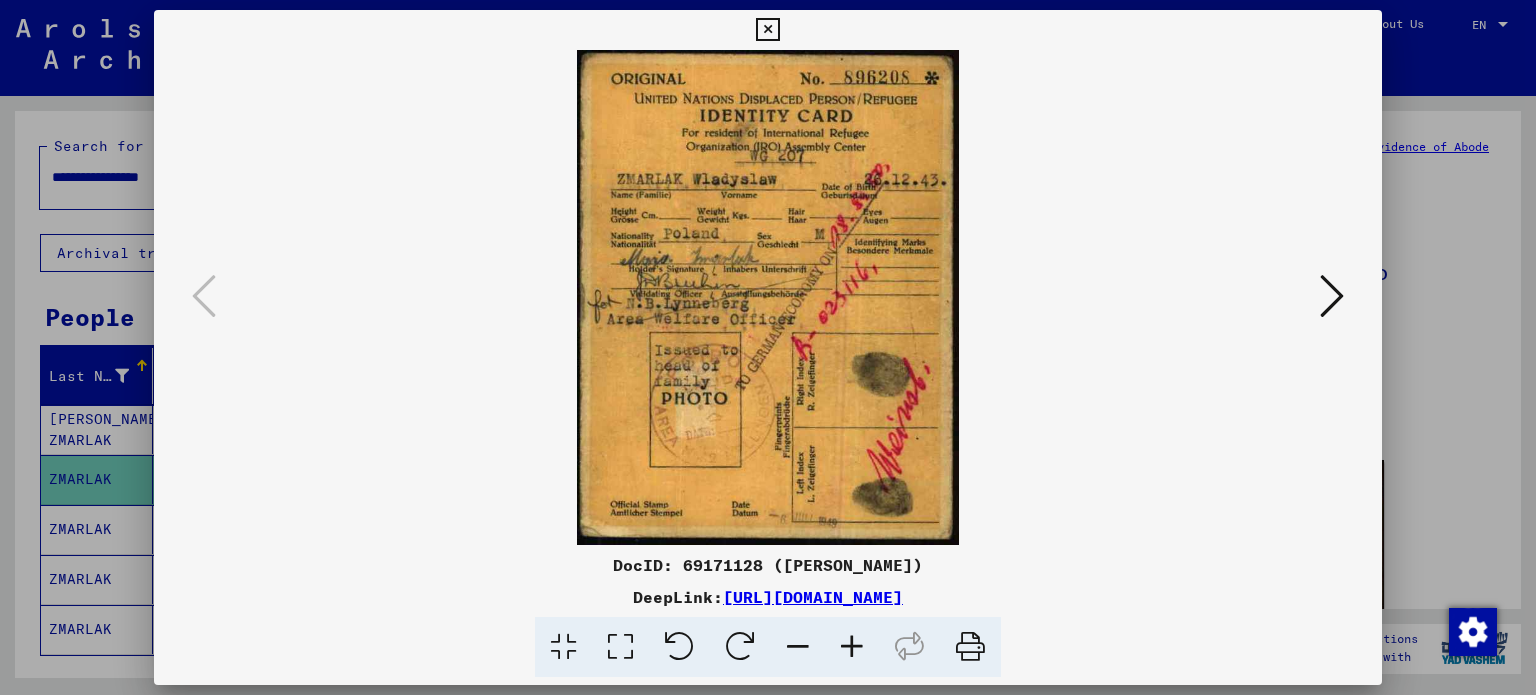 click at bounding box center [768, 297] 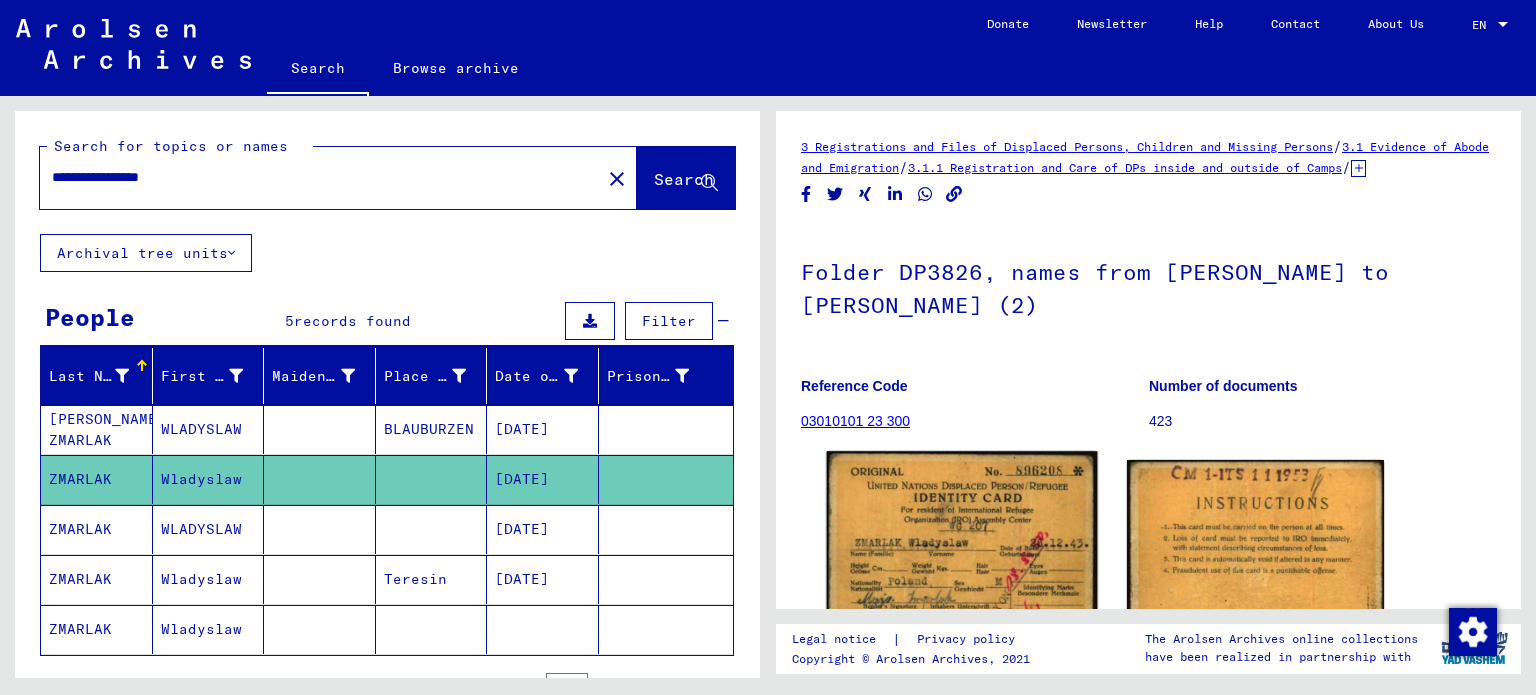 click 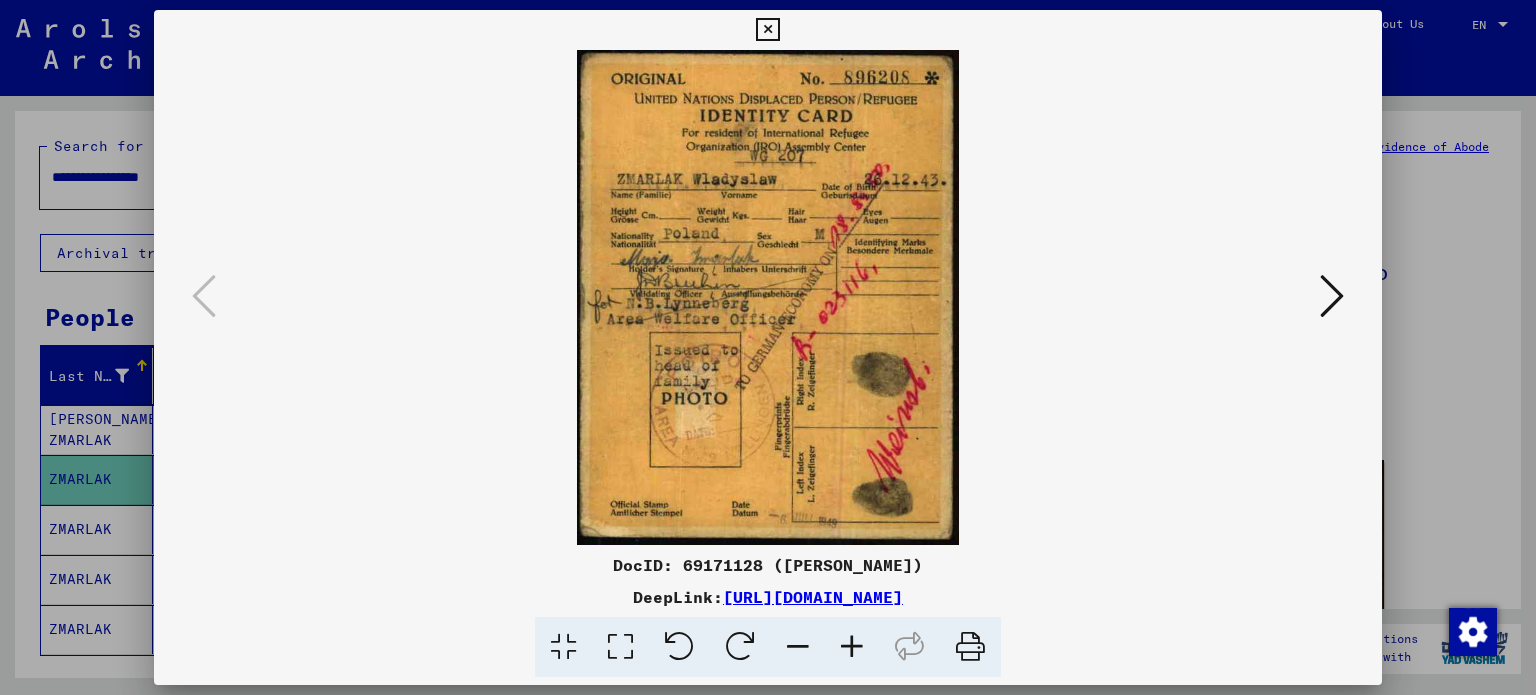 click at bounding box center [1332, 296] 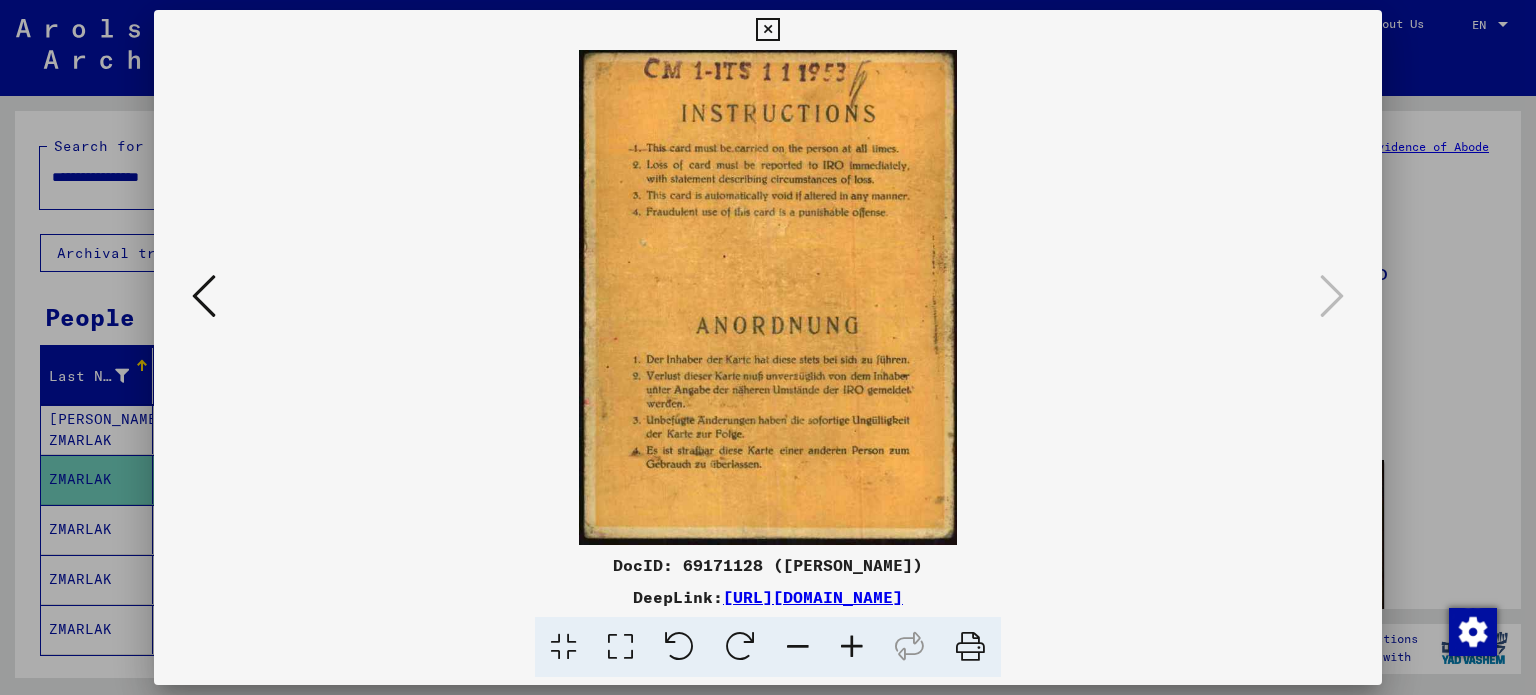 click at bounding box center (768, 347) 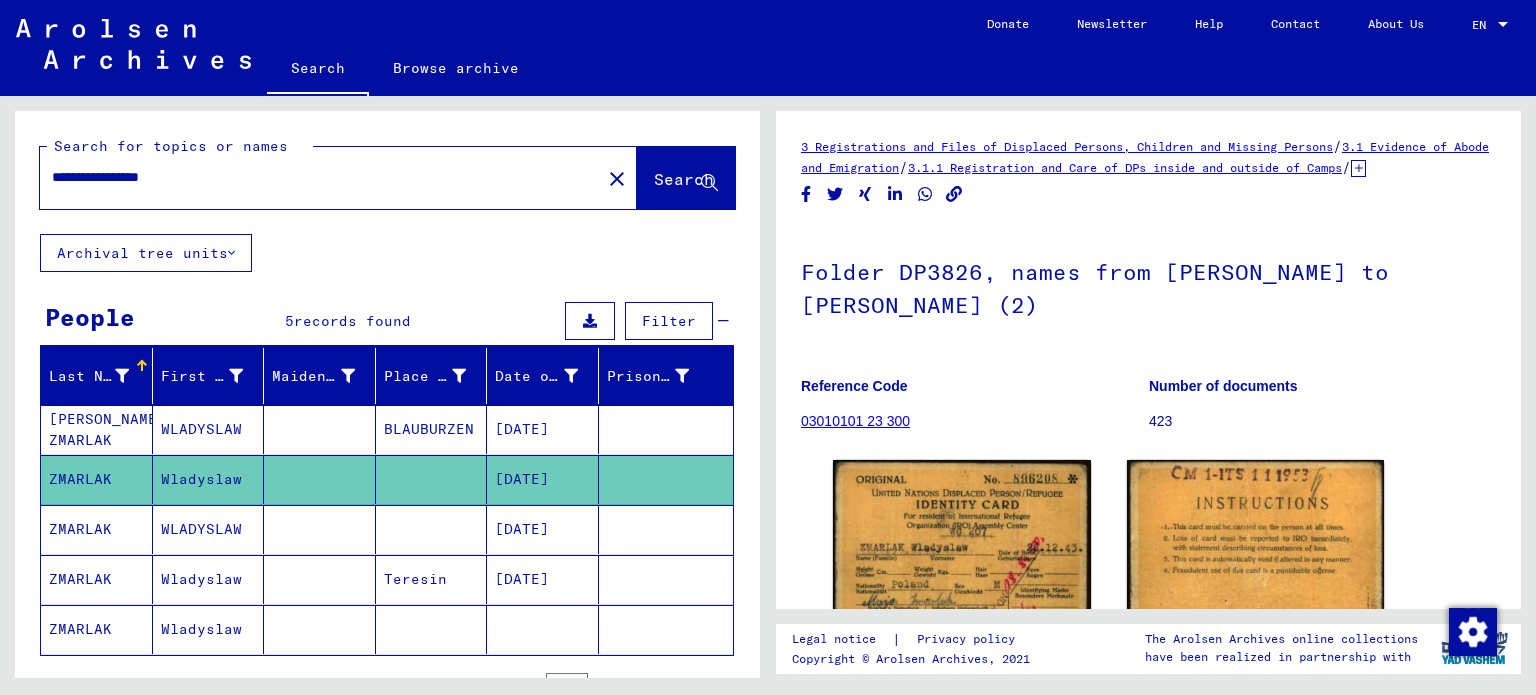 click on "WLADYSLAW" at bounding box center [209, 579] 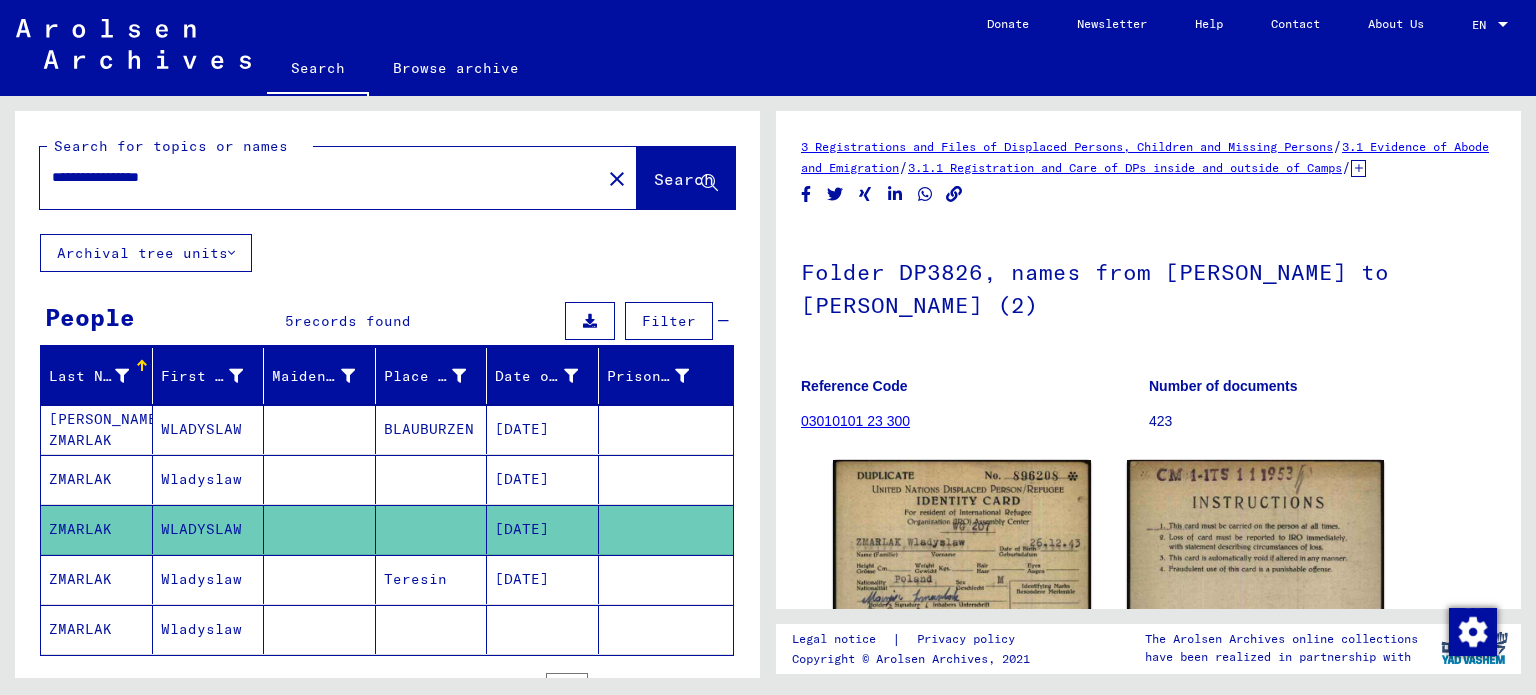 scroll, scrollTop: 0, scrollLeft: 0, axis: both 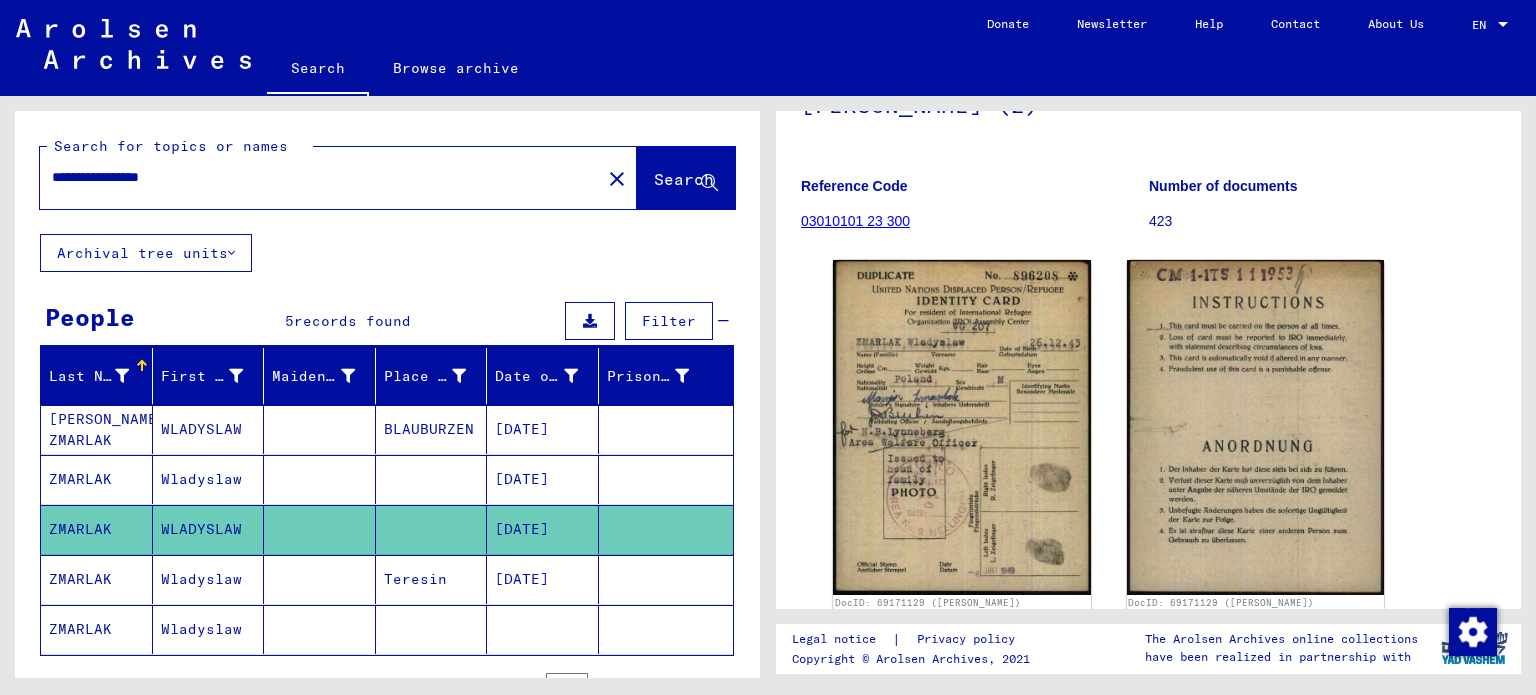 click on "Wladyslaw" 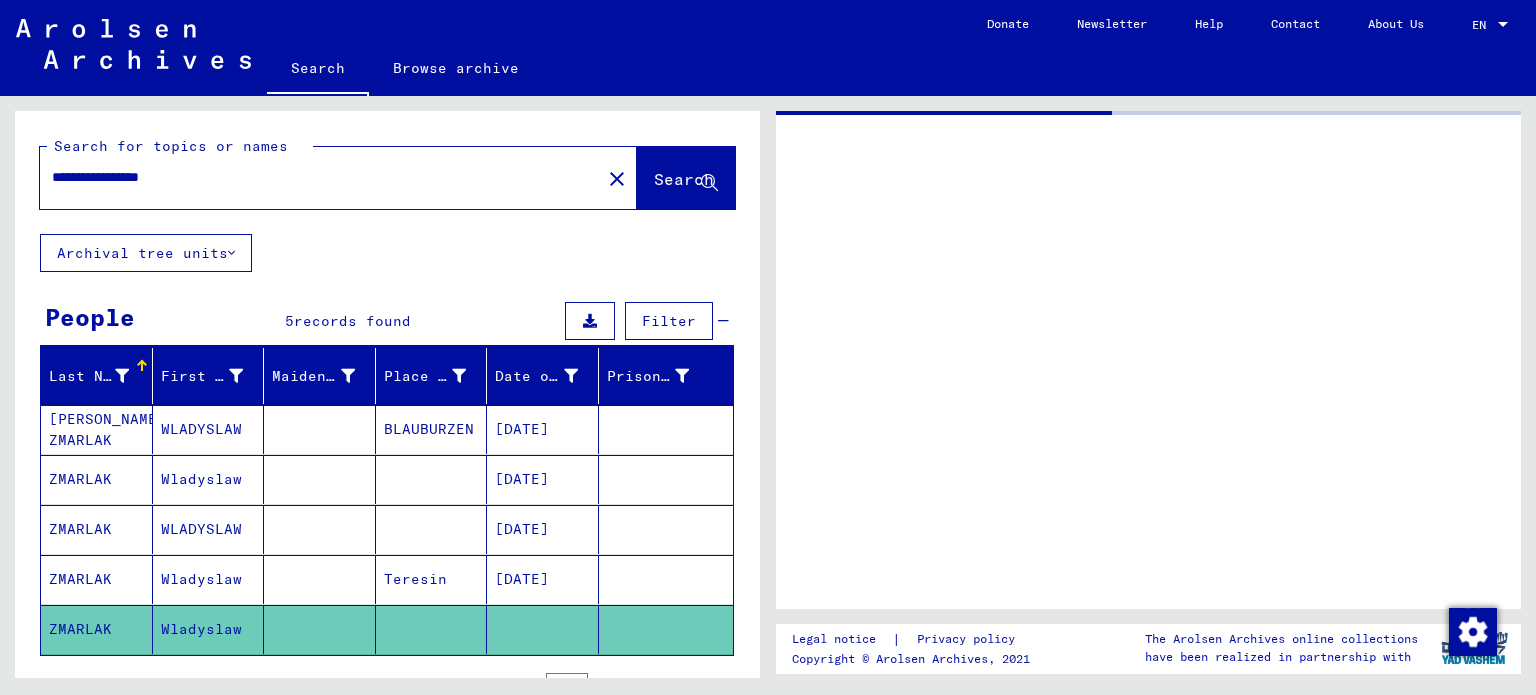 scroll, scrollTop: 0, scrollLeft: 0, axis: both 